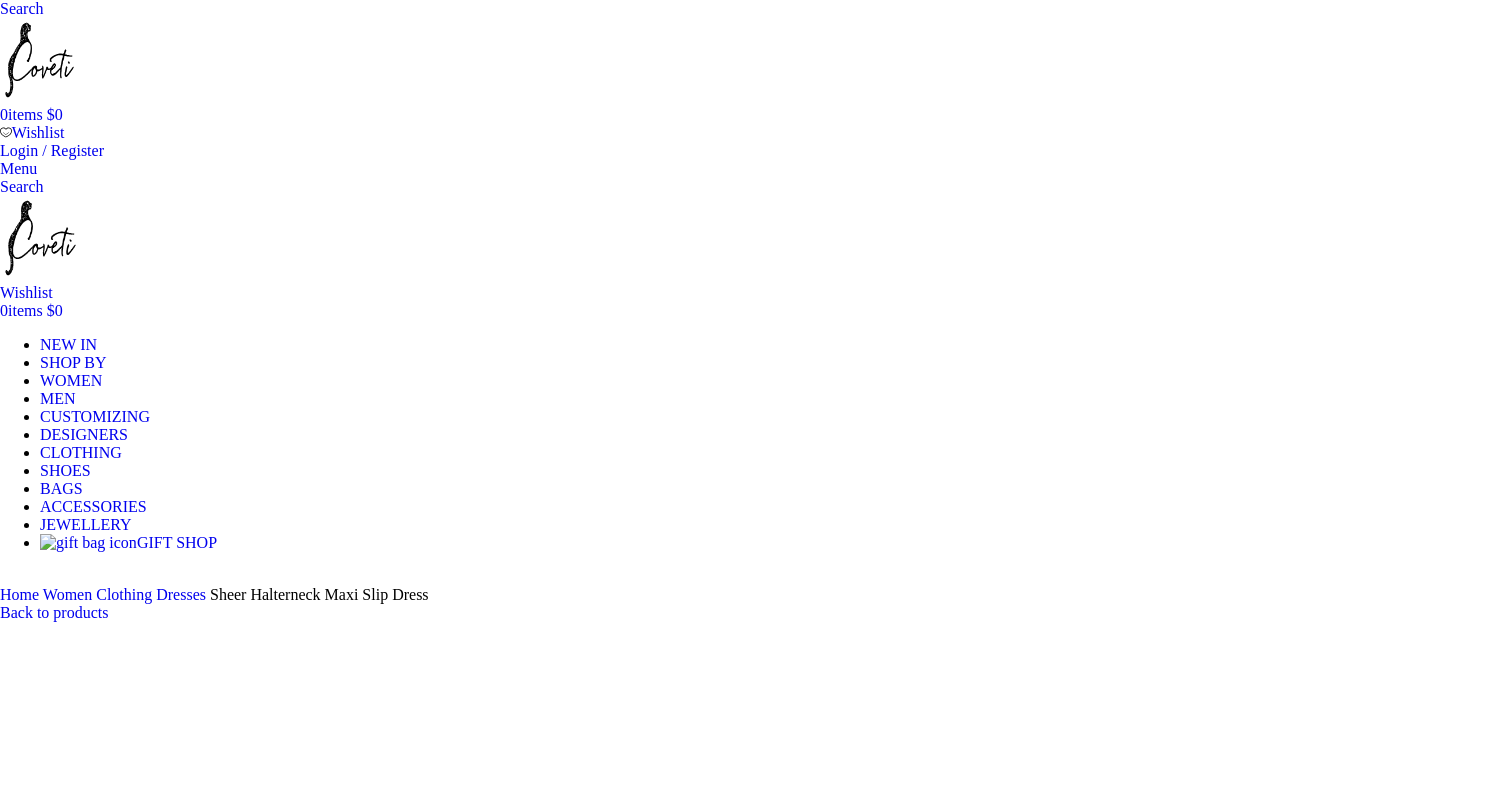 scroll, scrollTop: 0, scrollLeft: 0, axis: both 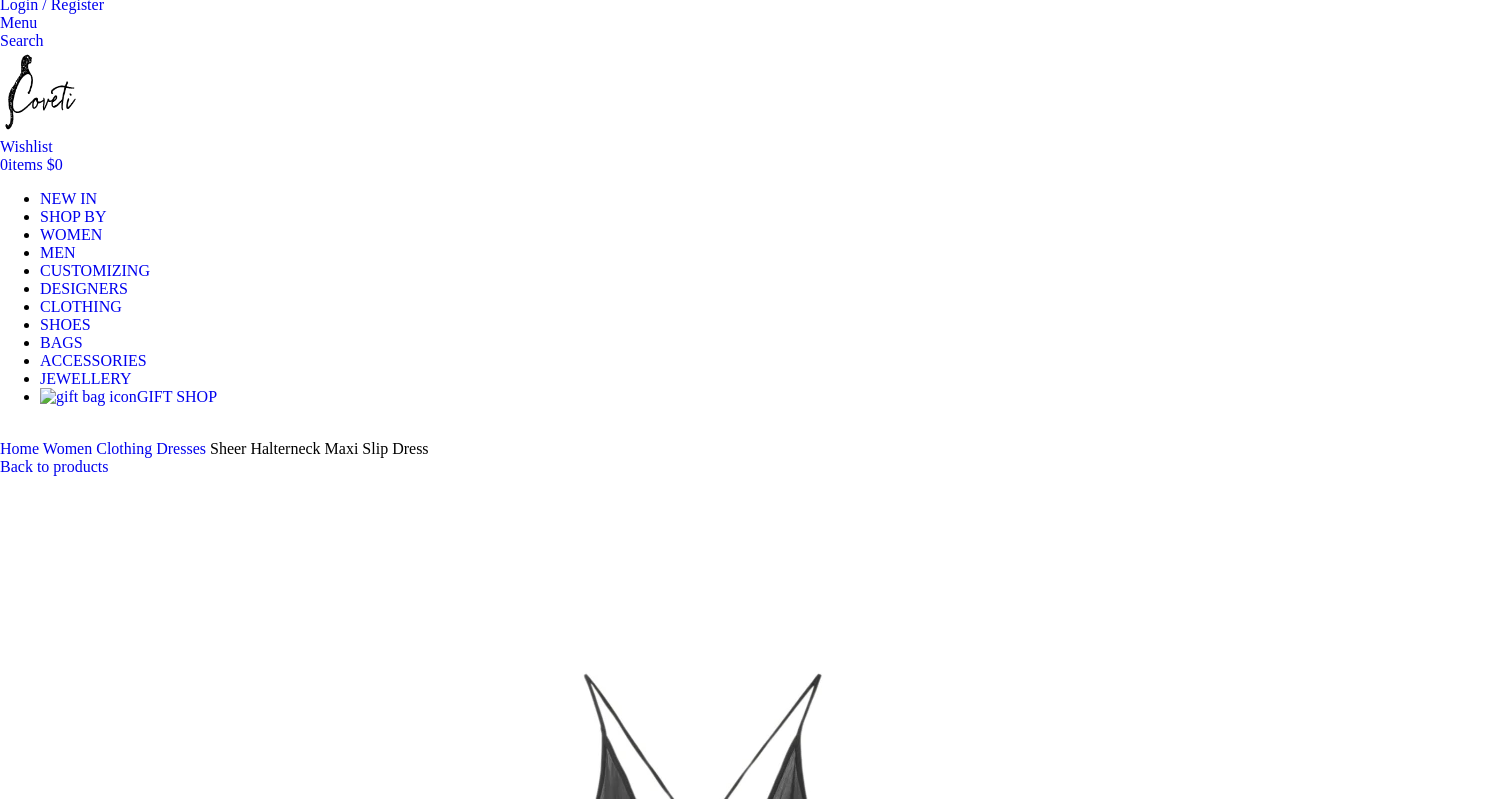 click at bounding box center (310, 1739) 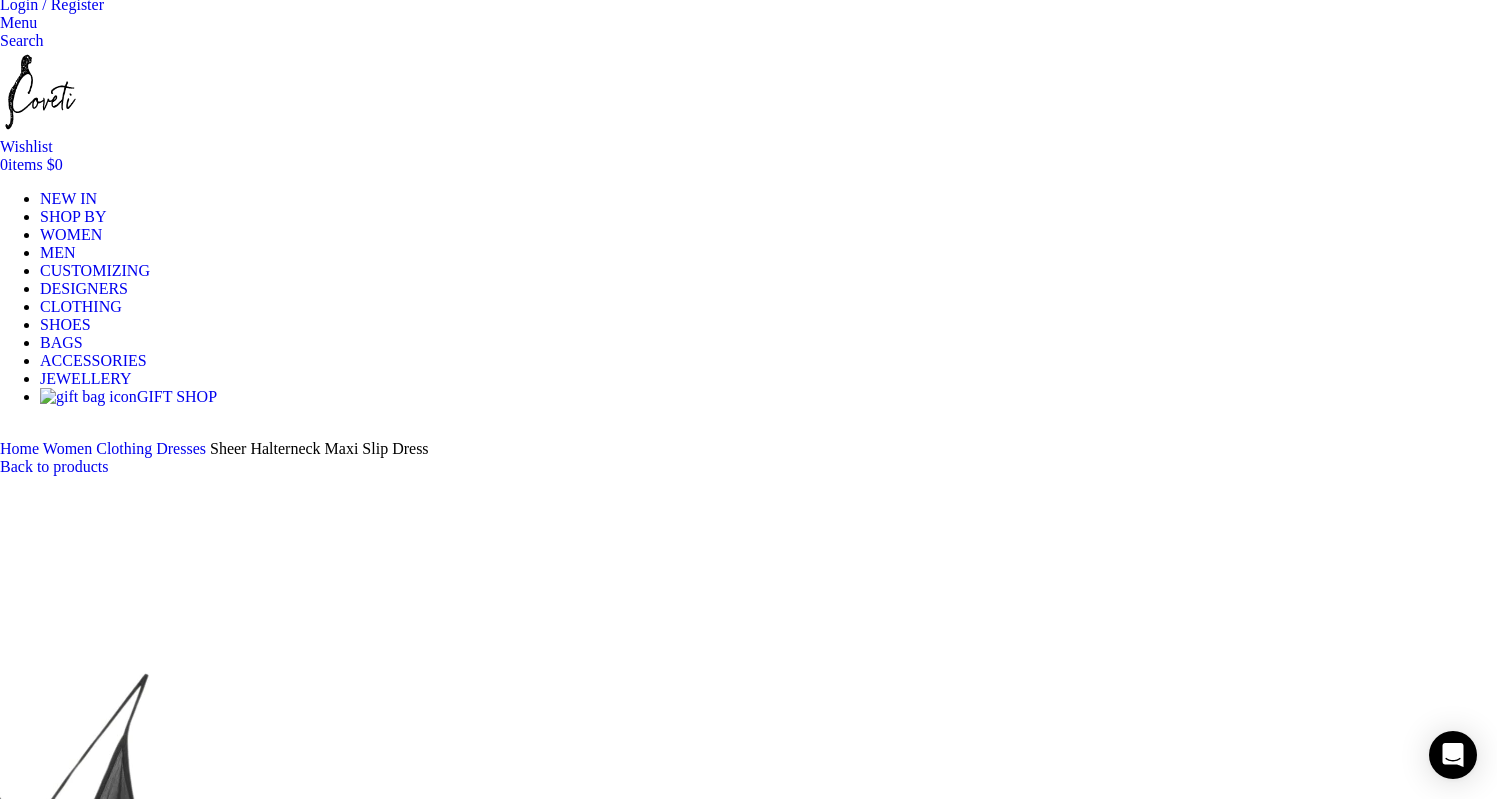 click at bounding box center [310, 1612] 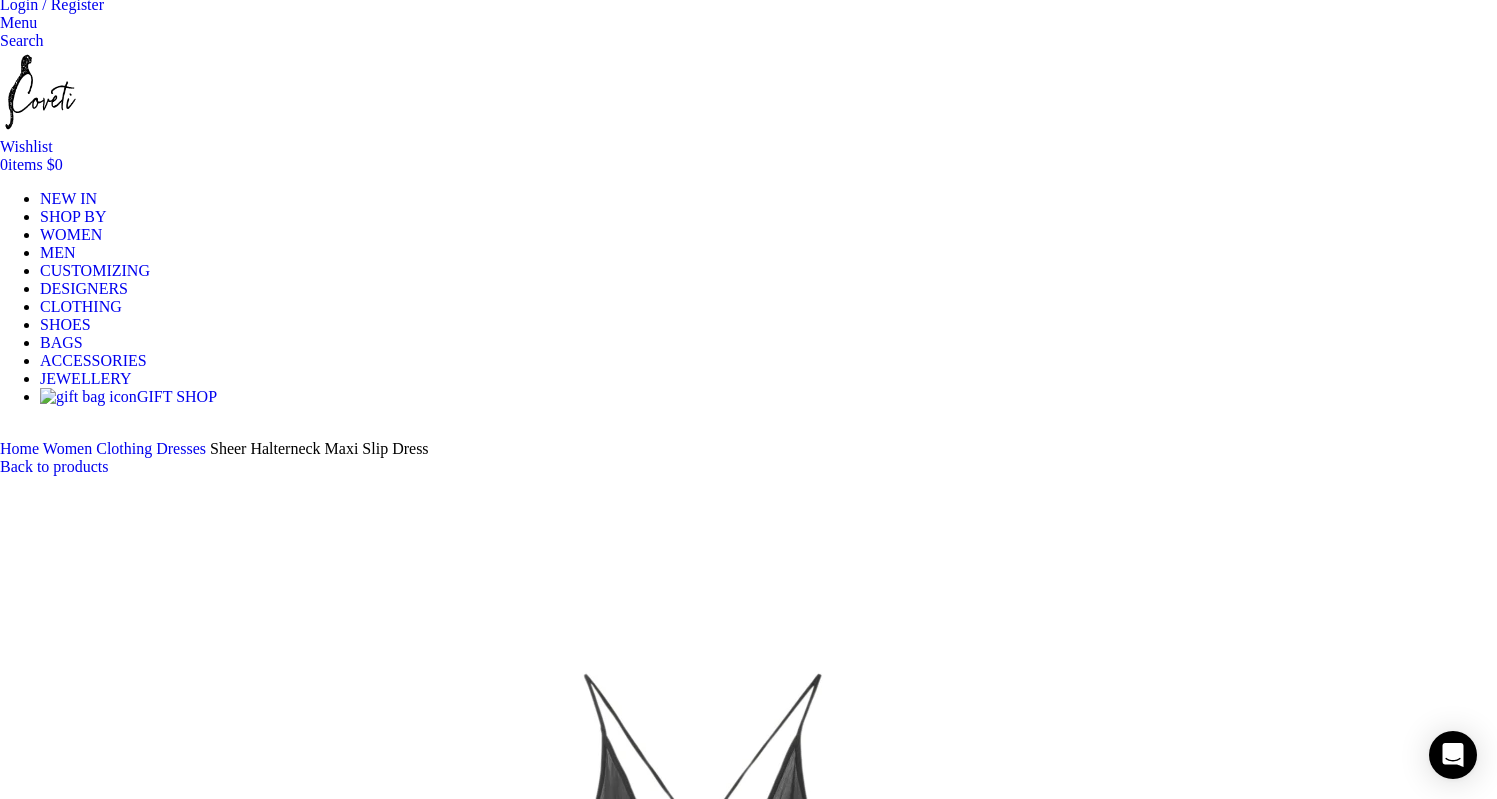 scroll, scrollTop: 0, scrollLeft: 280, axis: horizontal 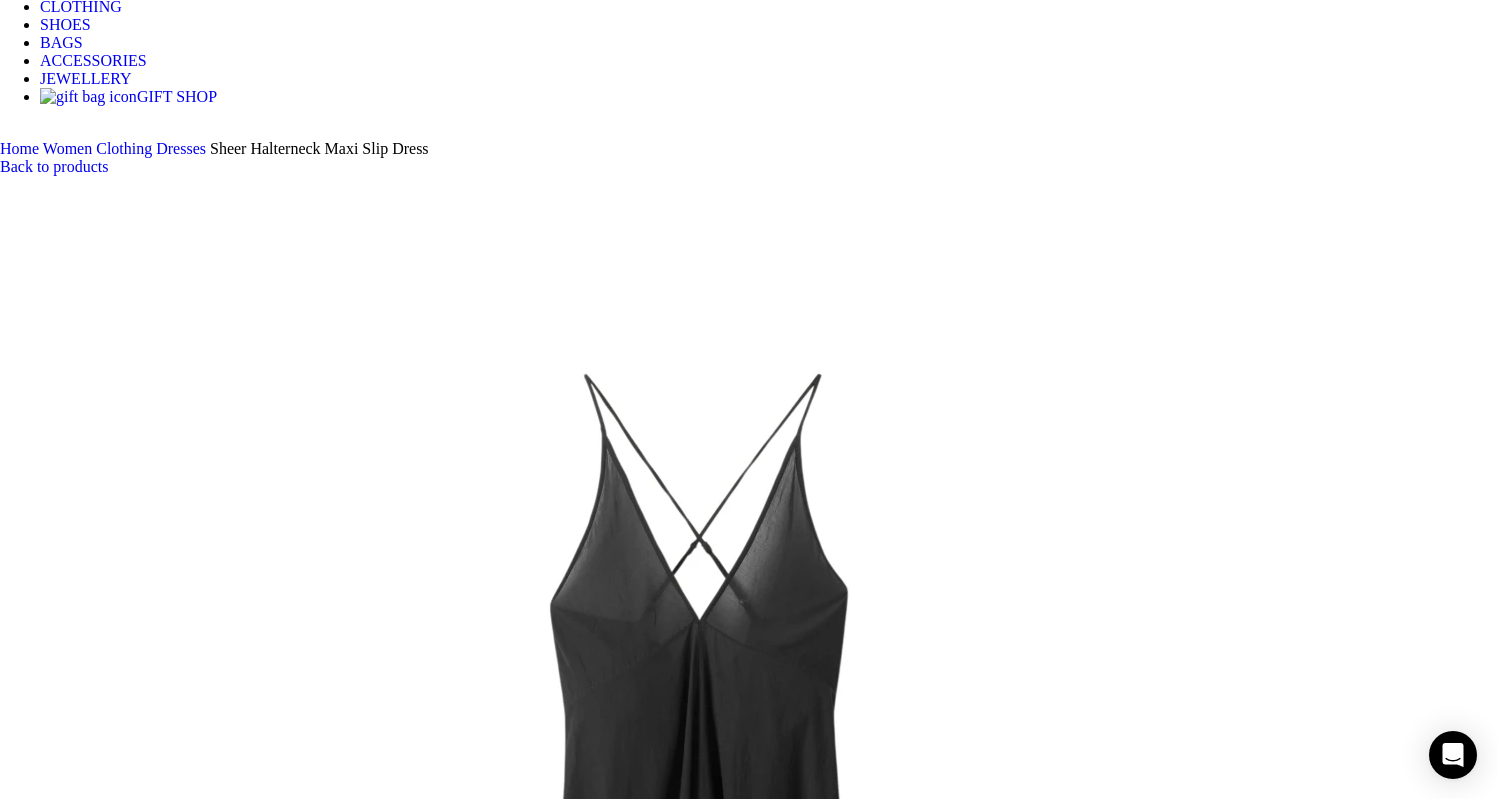 click at bounding box center (310, 1692) 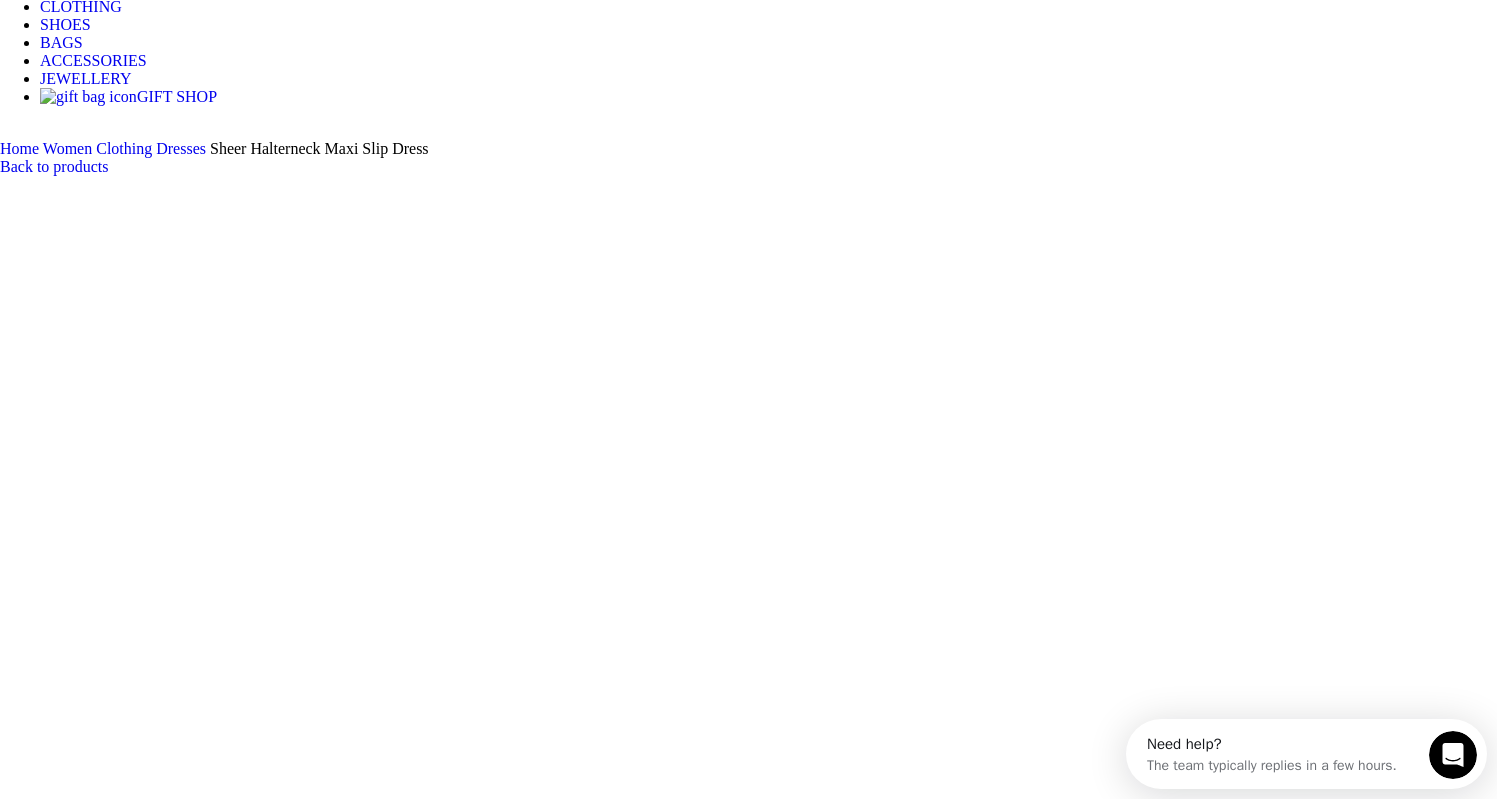 scroll, scrollTop: 0, scrollLeft: 0, axis: both 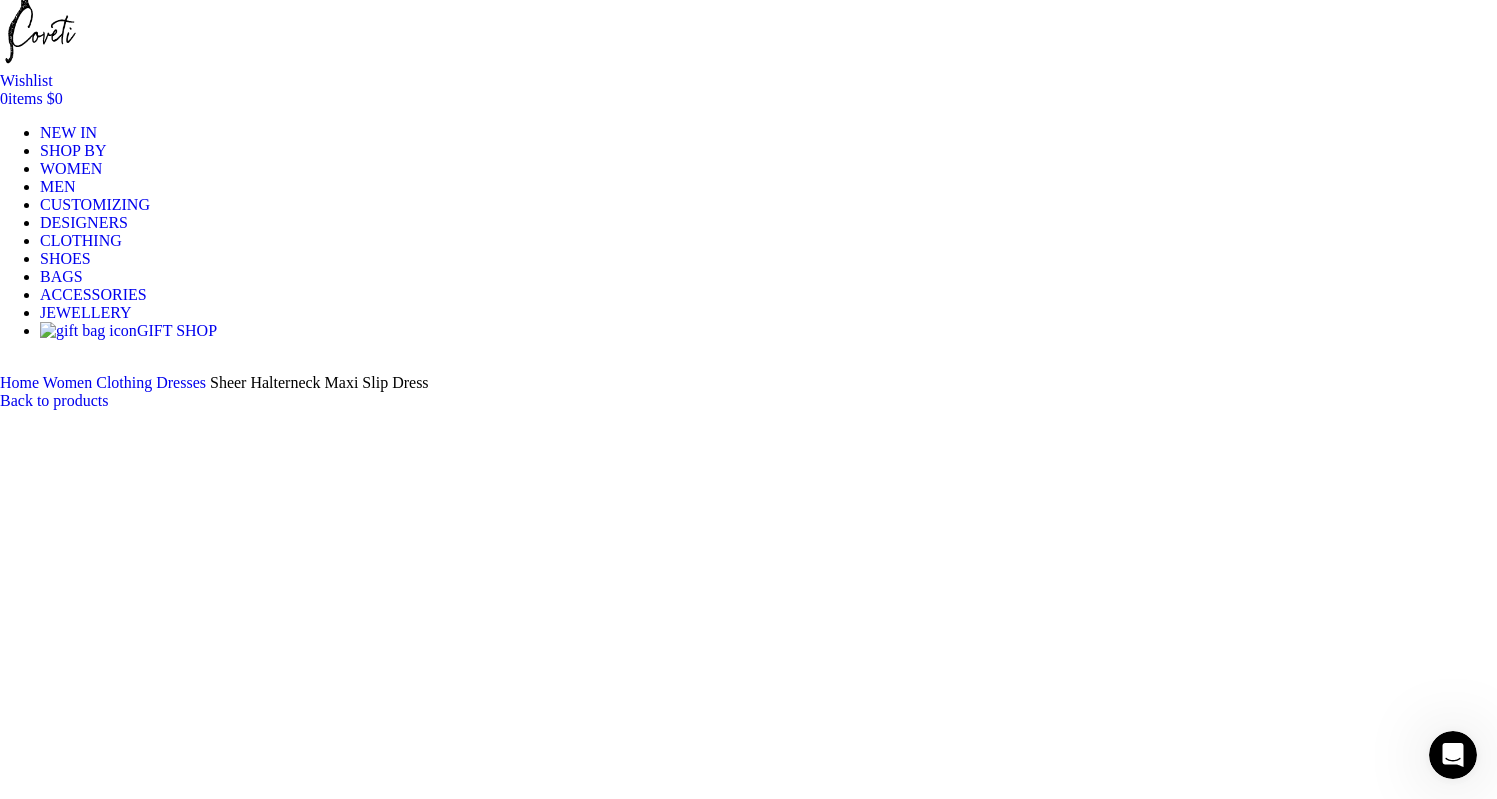 click at bounding box center [310, 1673] 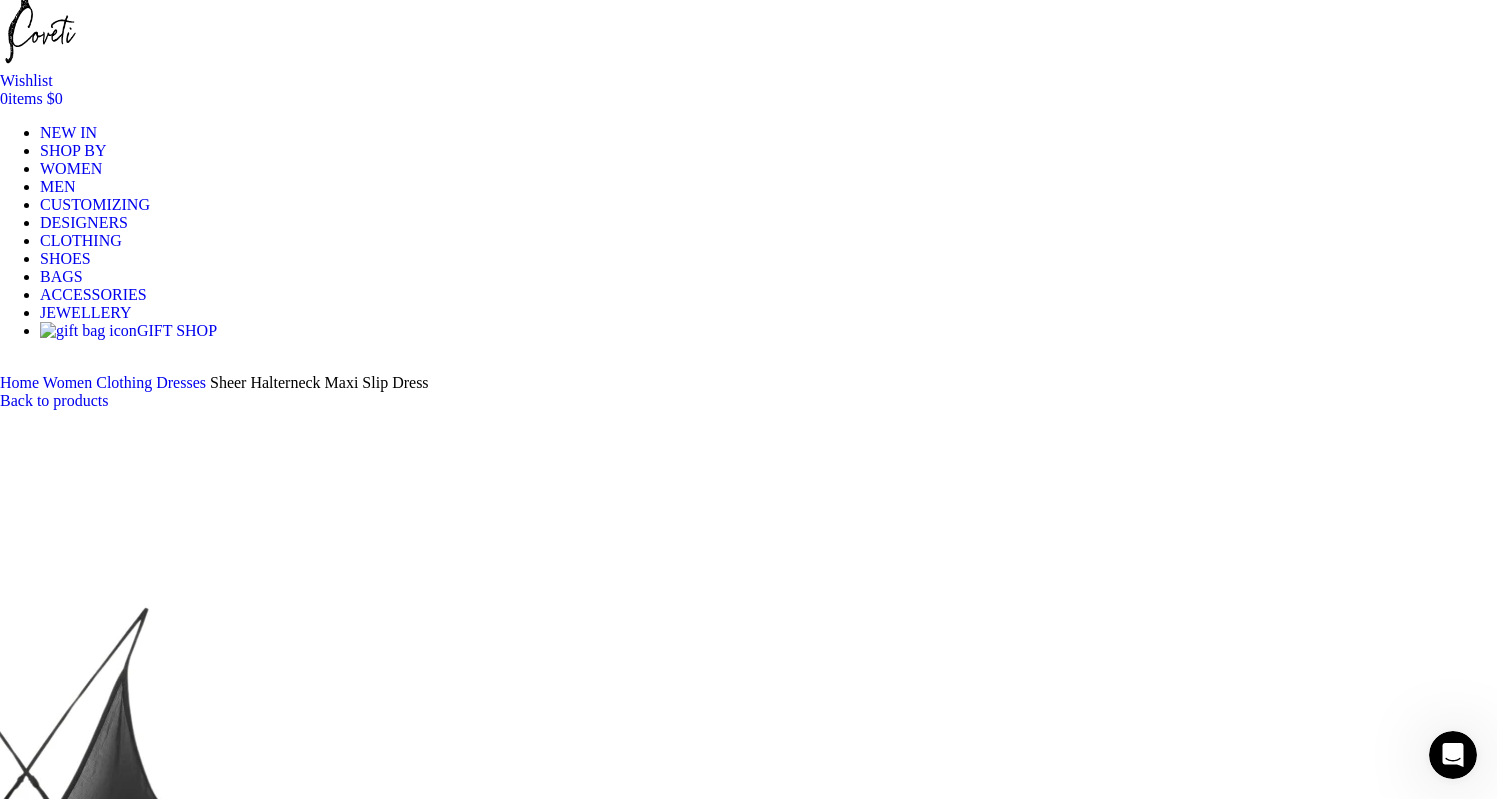 click at bounding box center (310, 1546) 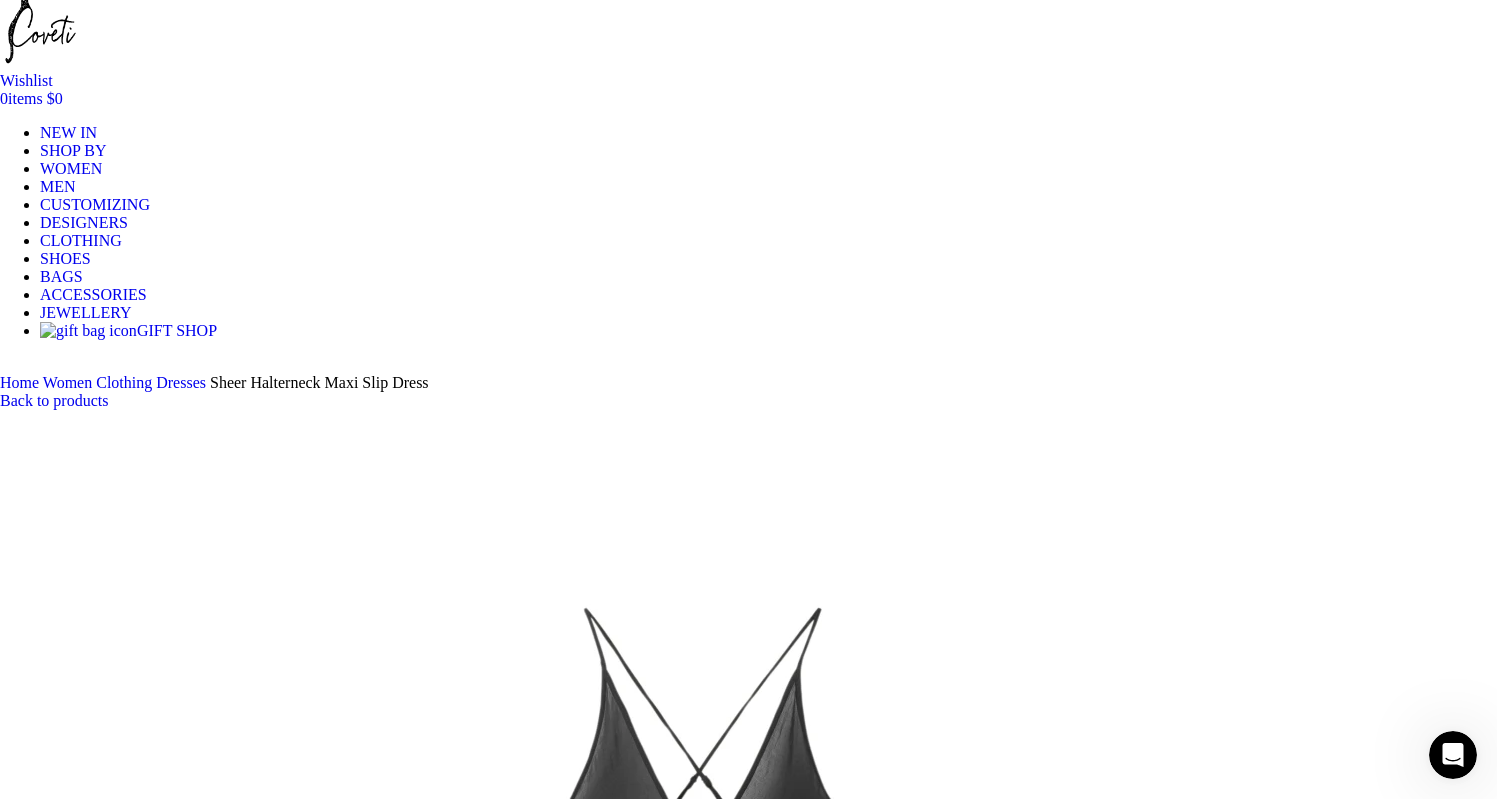 click at bounding box center (310, 1926) 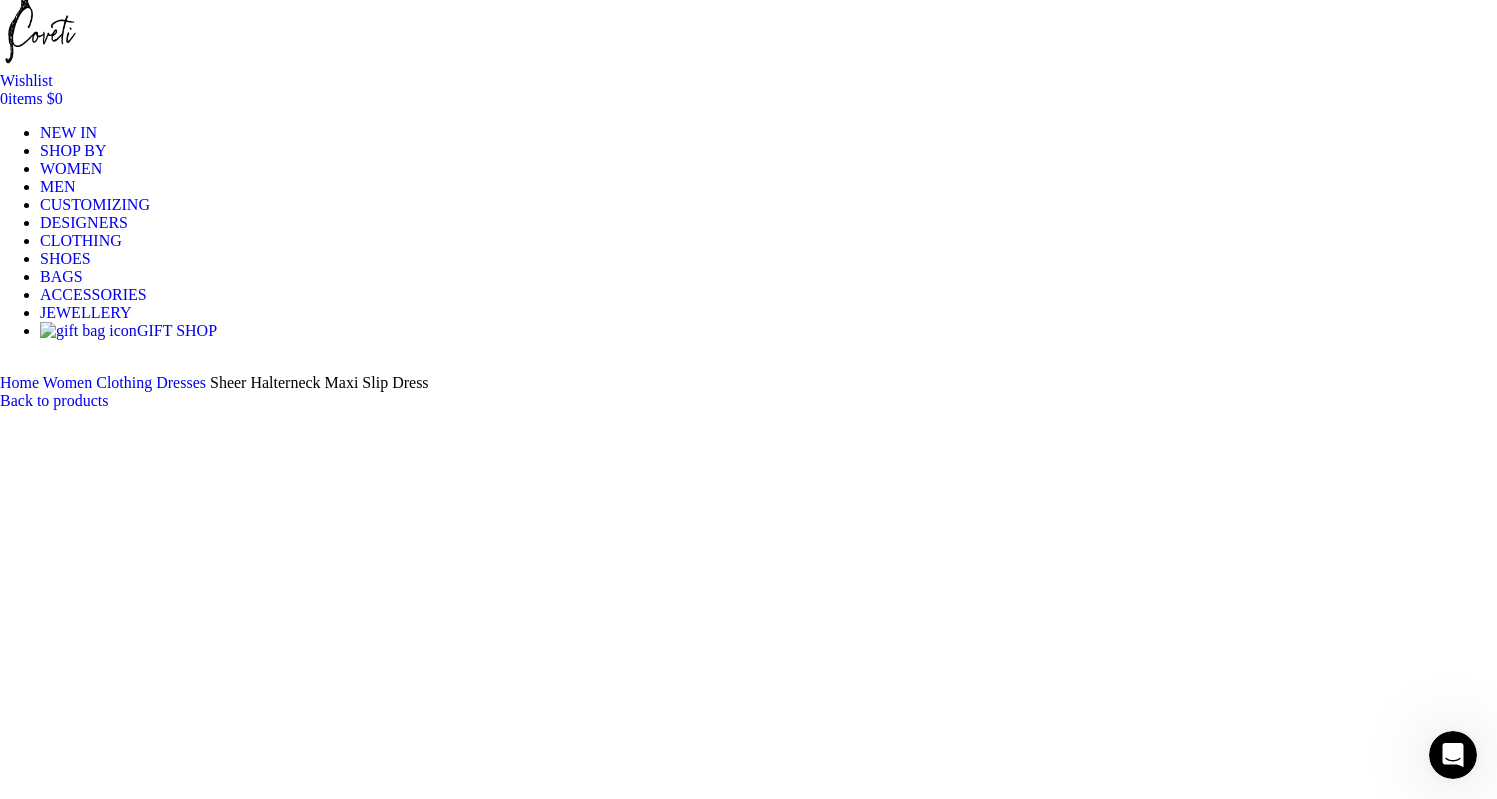 click at bounding box center [310, 1673] 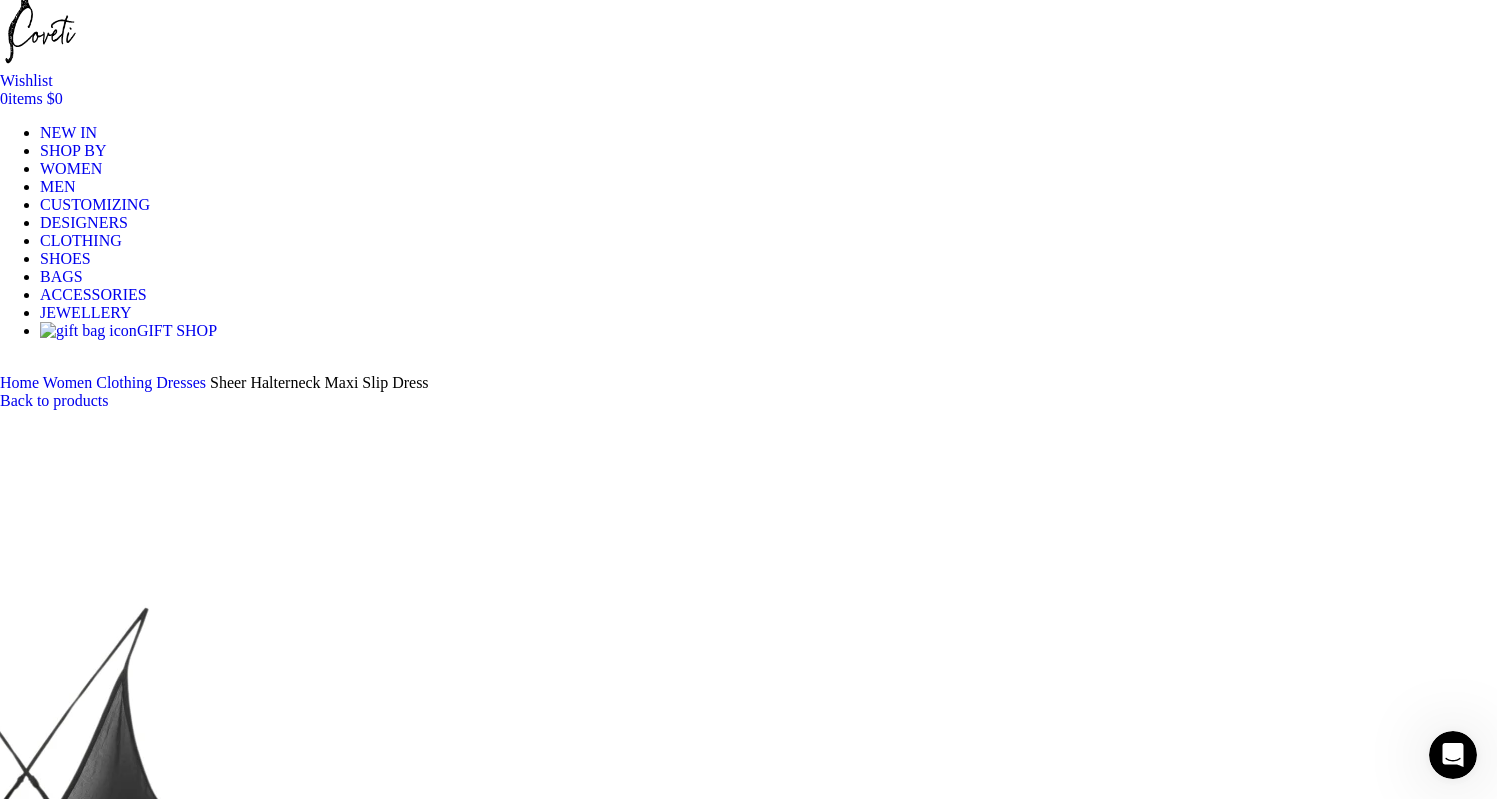 scroll, scrollTop: 0, scrollLeft: 842, axis: horizontal 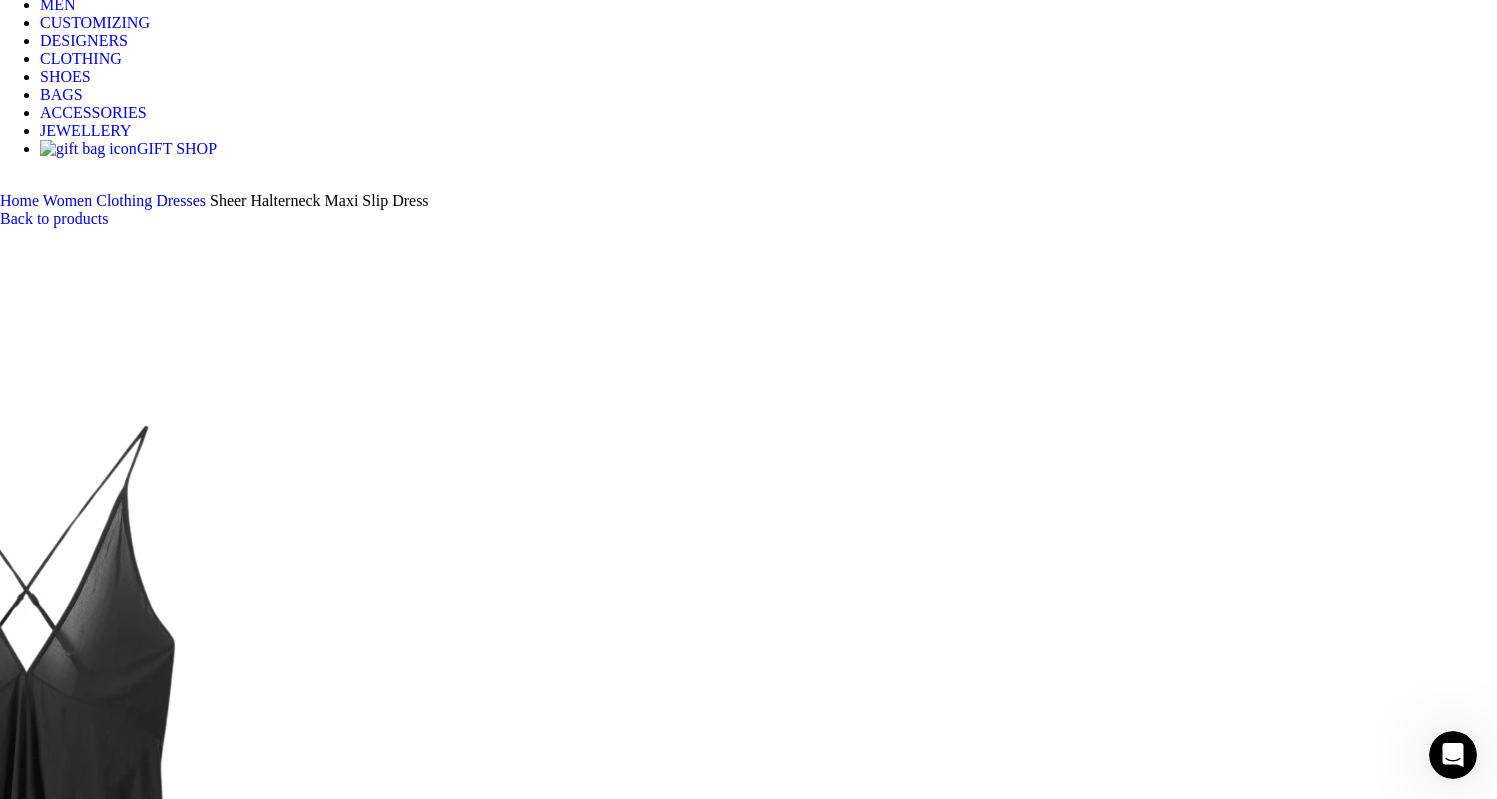 click at bounding box center (748, 1824) 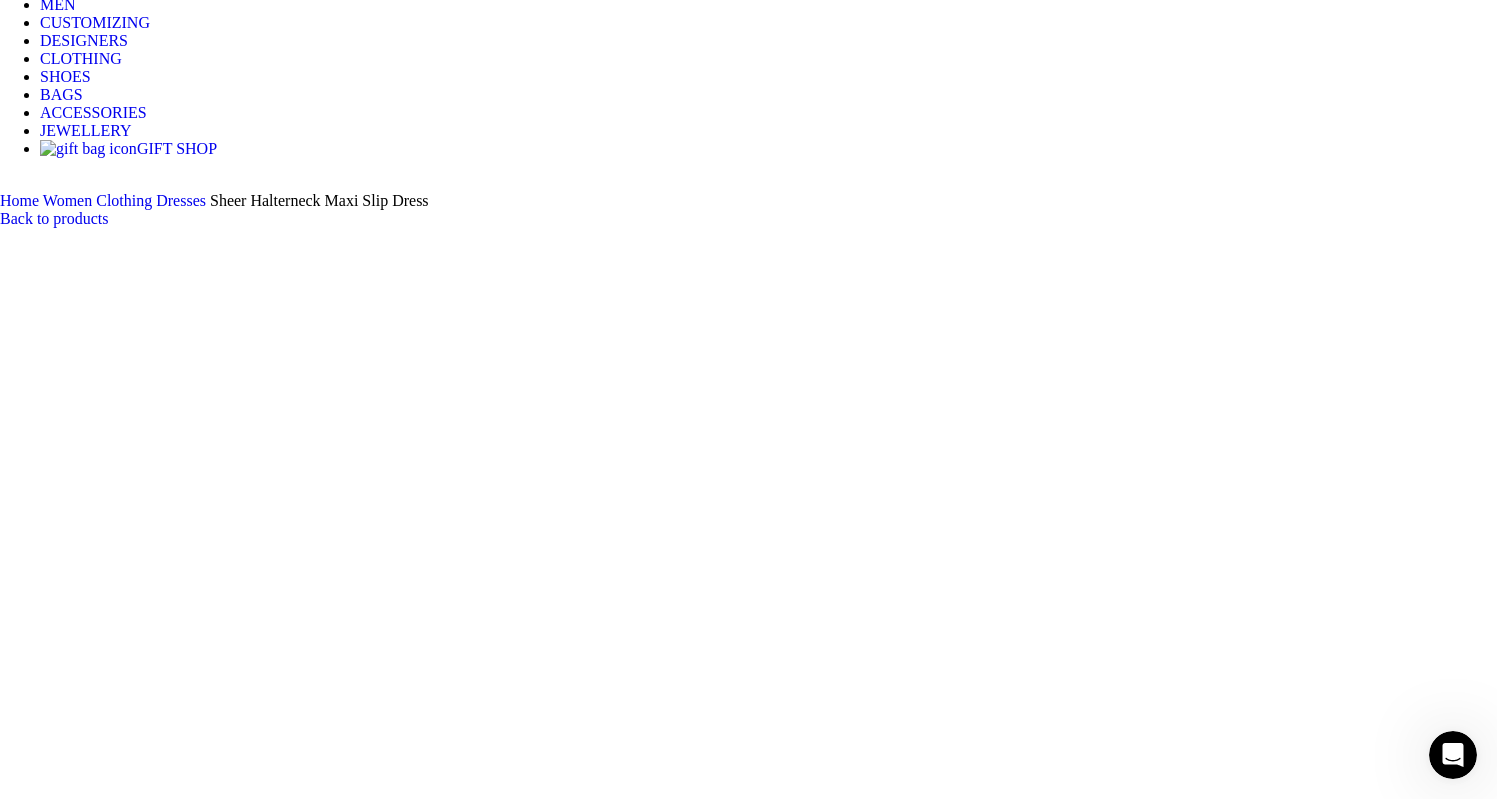 scroll, scrollTop: 0, scrollLeft: 1052, axis: horizontal 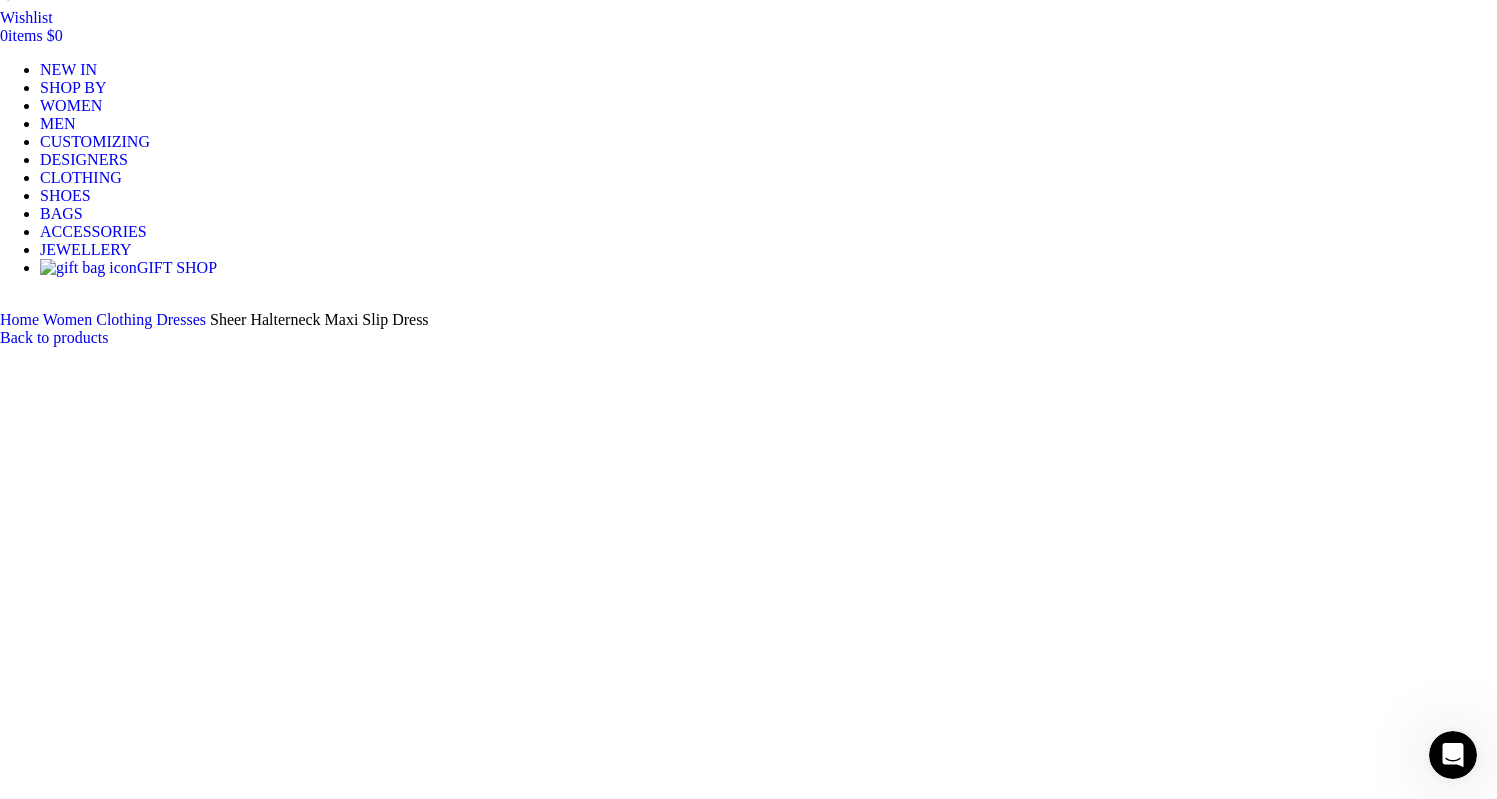 click at bounding box center (310, 1610) 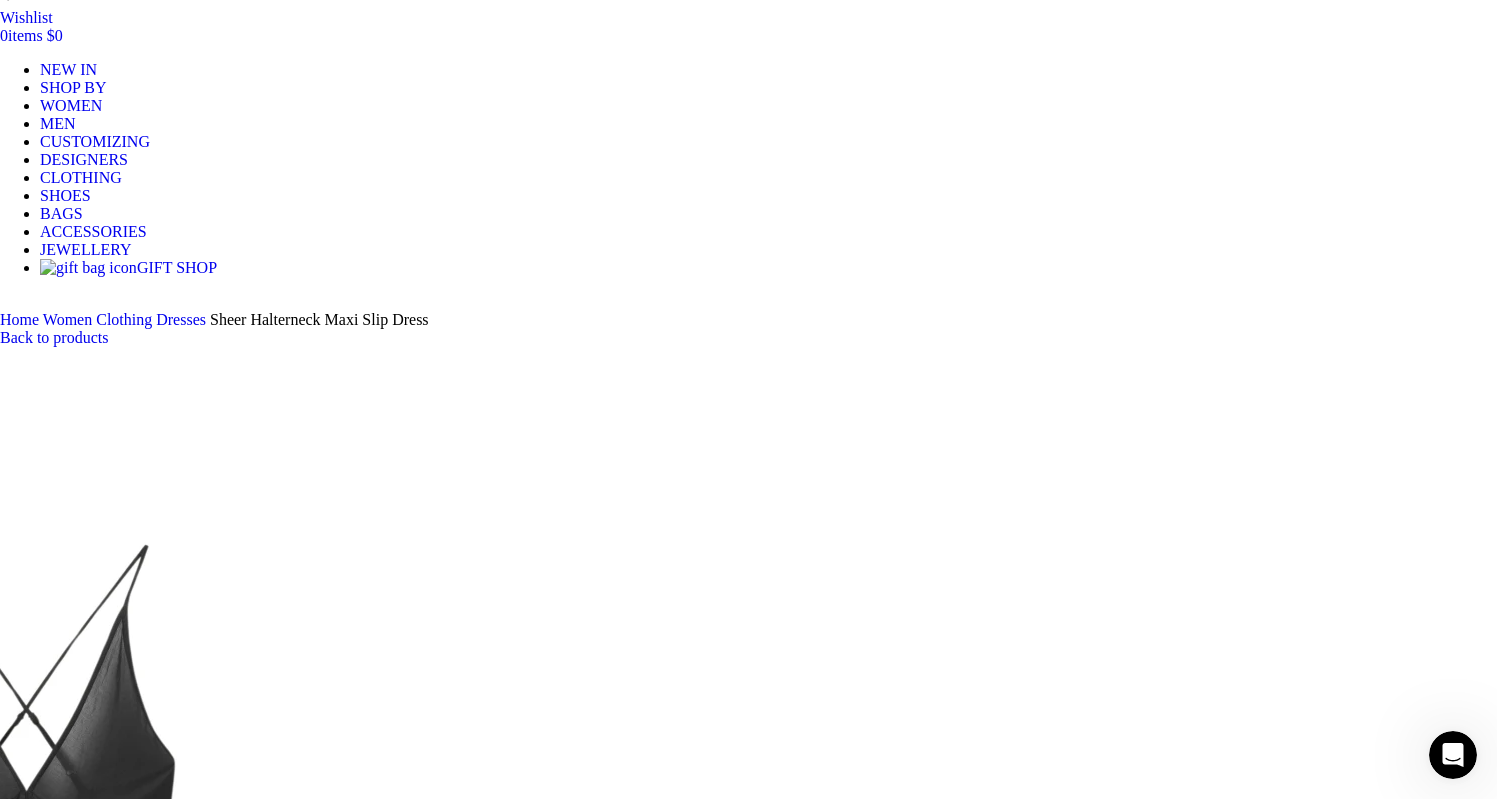 scroll, scrollTop: 0, scrollLeft: 421, axis: horizontal 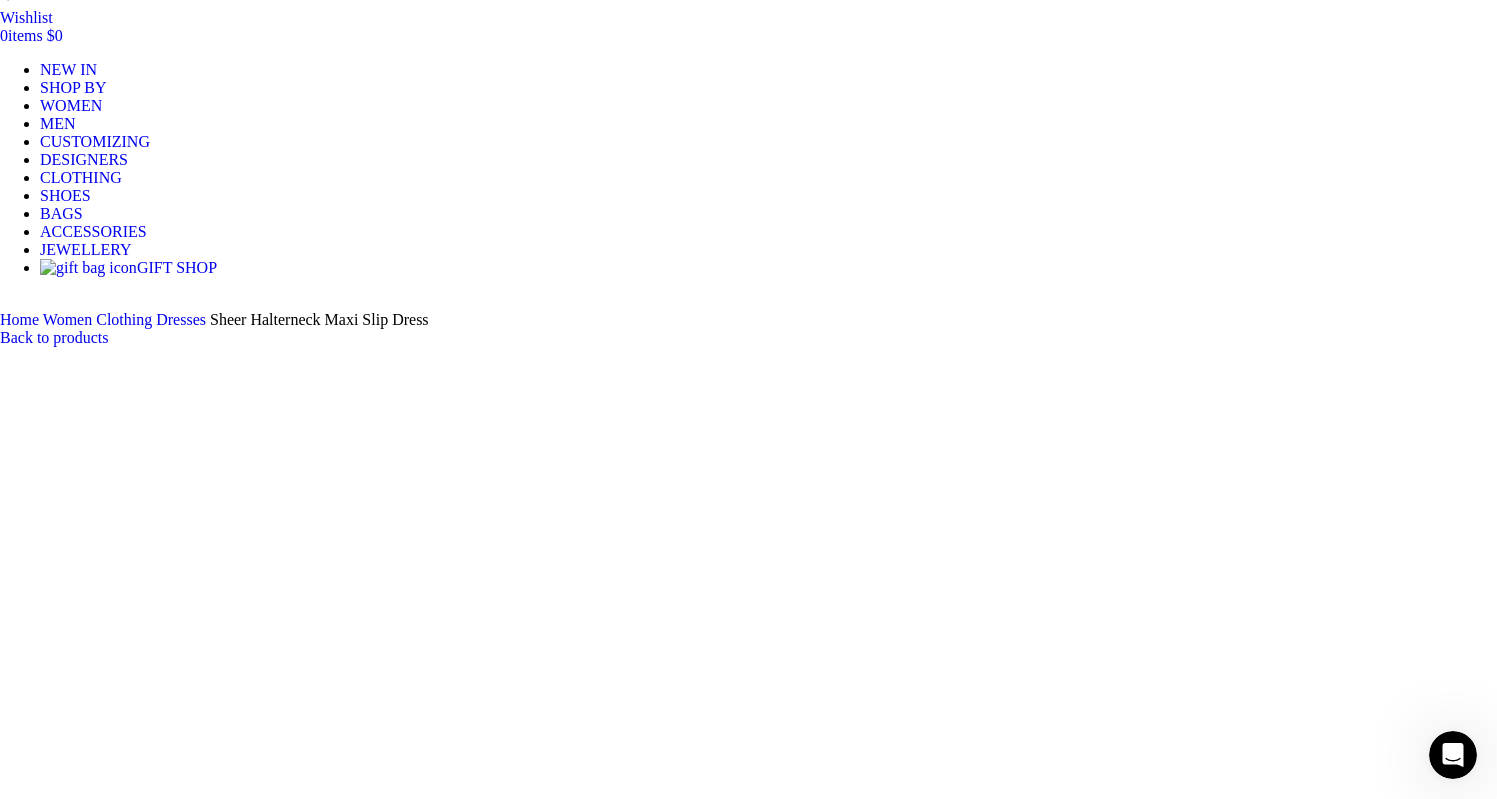 click at bounding box center [310, 1483] 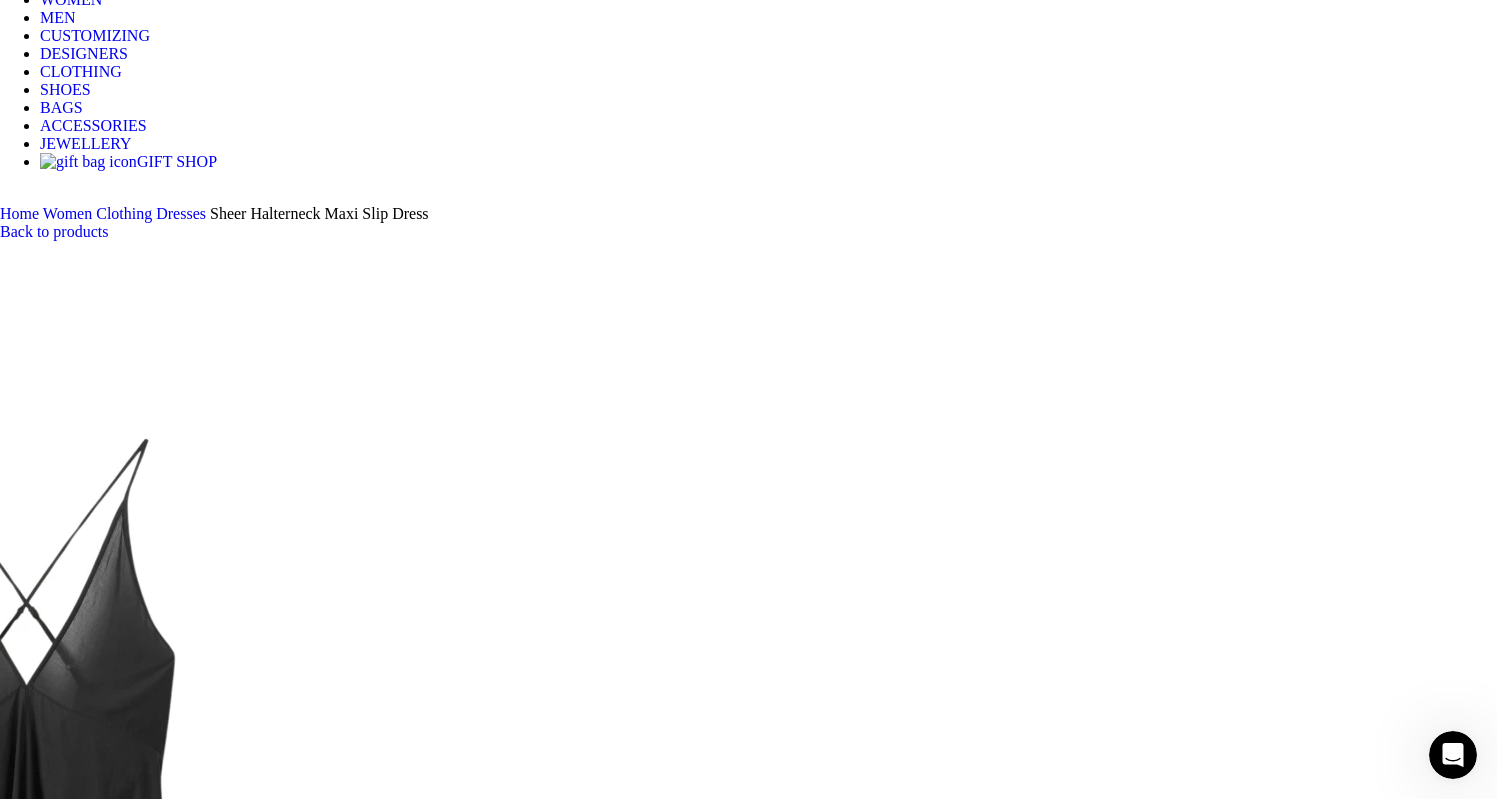 scroll, scrollTop: 536, scrollLeft: 0, axis: vertical 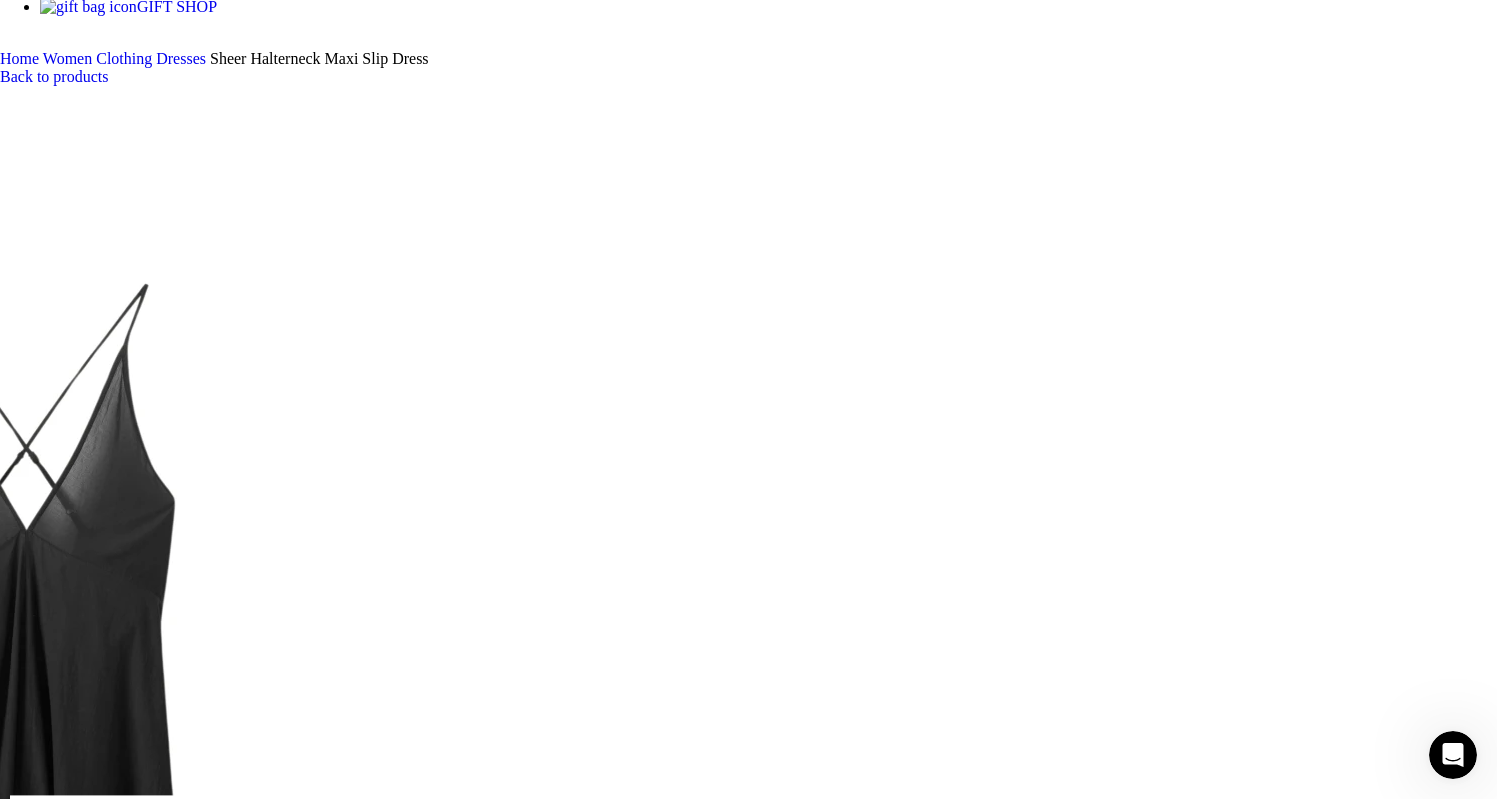 click at bounding box center [748, 1682] 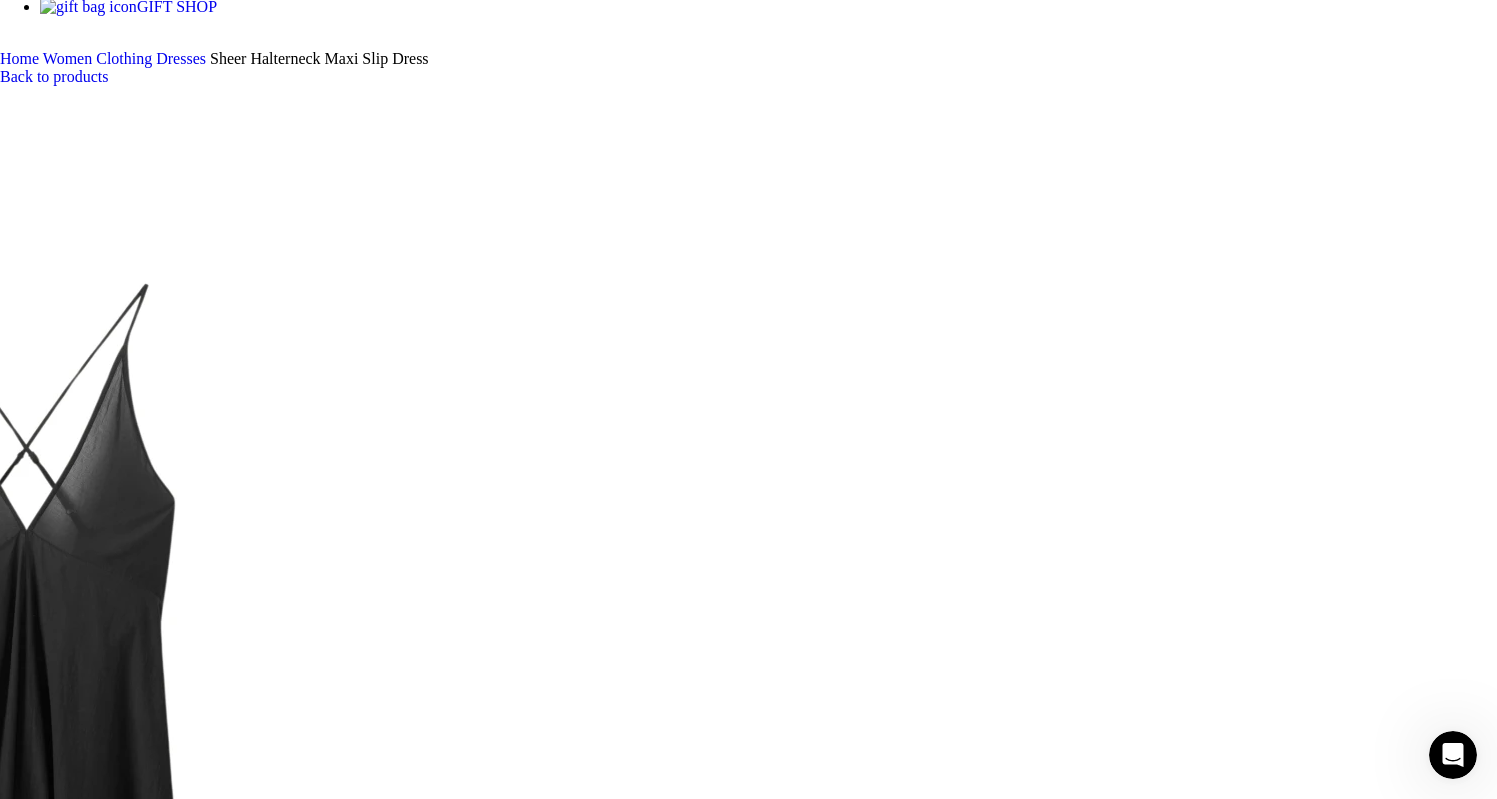 click at bounding box center (748, 1682) 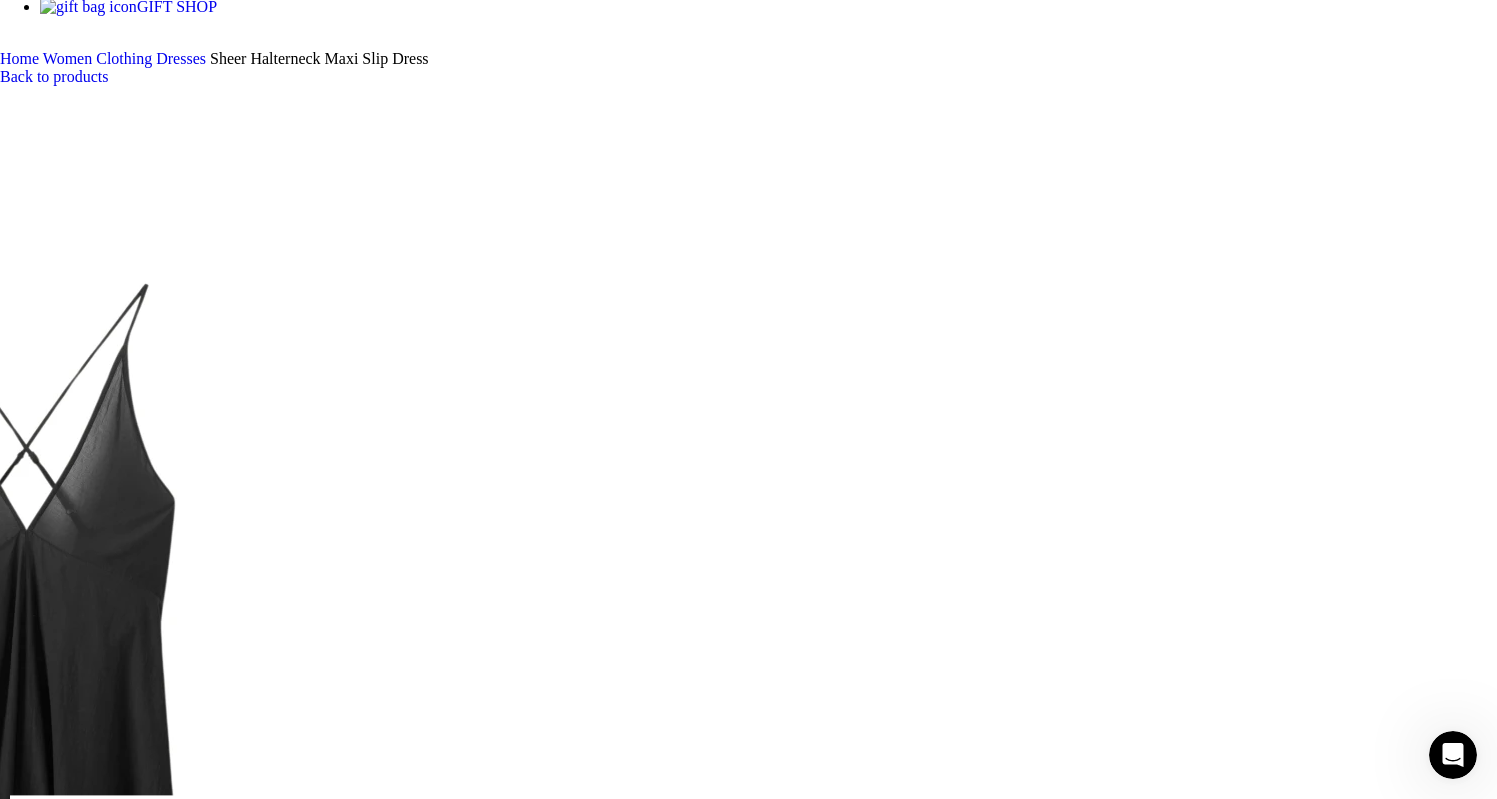 click at bounding box center [310, 1602] 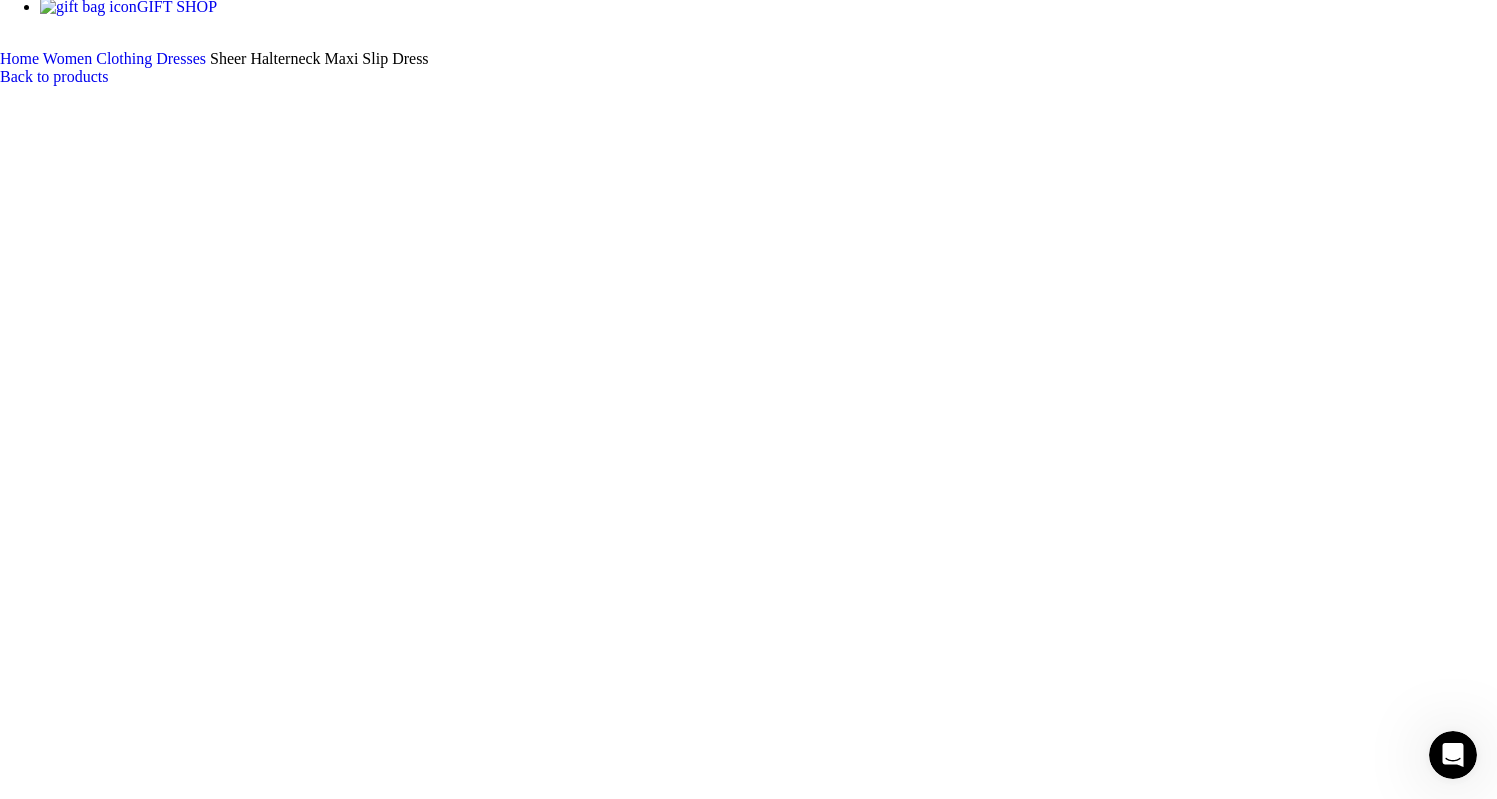 scroll, scrollTop: 0, scrollLeft: 842, axis: horizontal 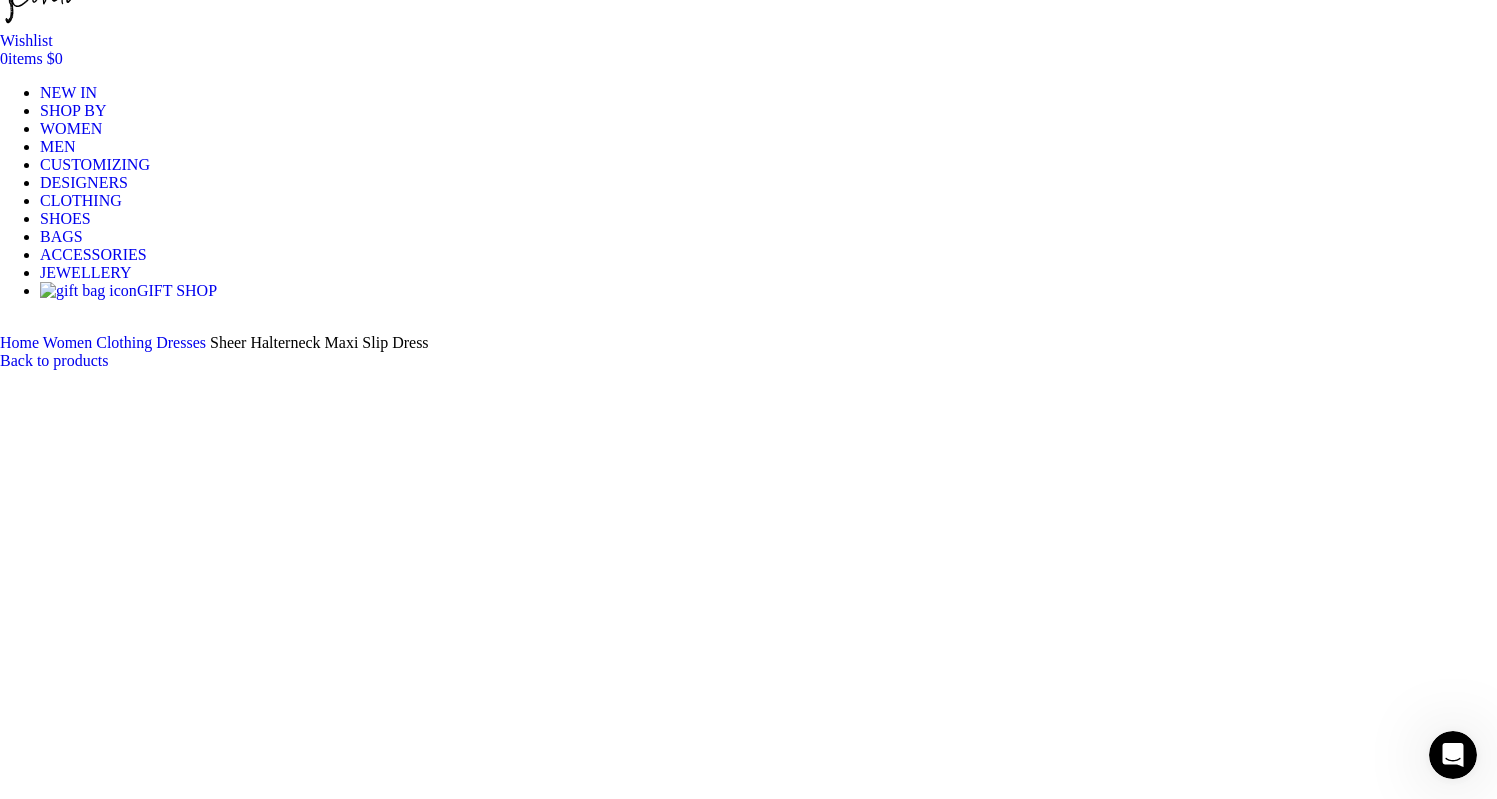 click at bounding box center (310, 1886) 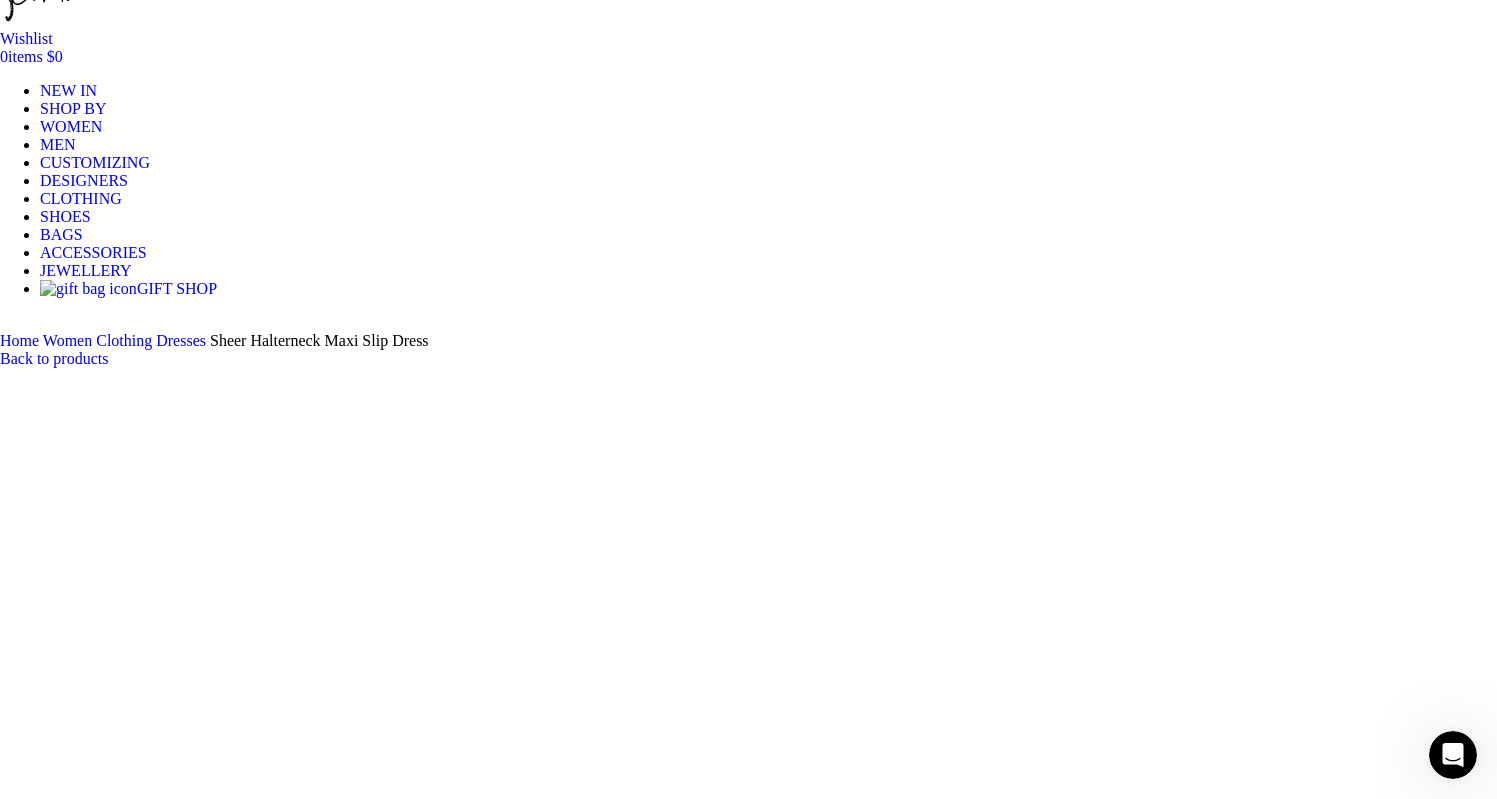 scroll, scrollTop: 256, scrollLeft: 0, axis: vertical 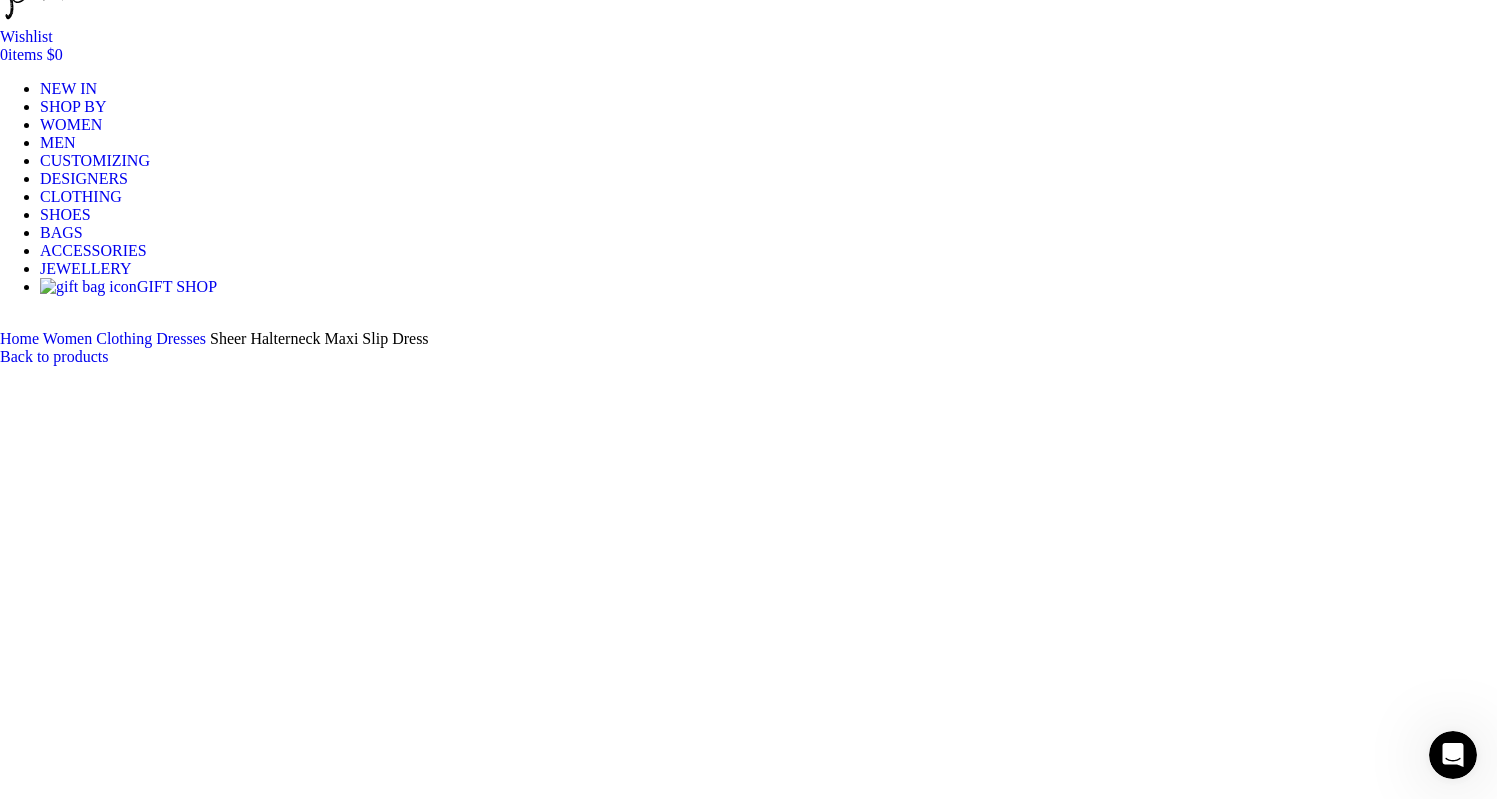 click at bounding box center [310, 2008] 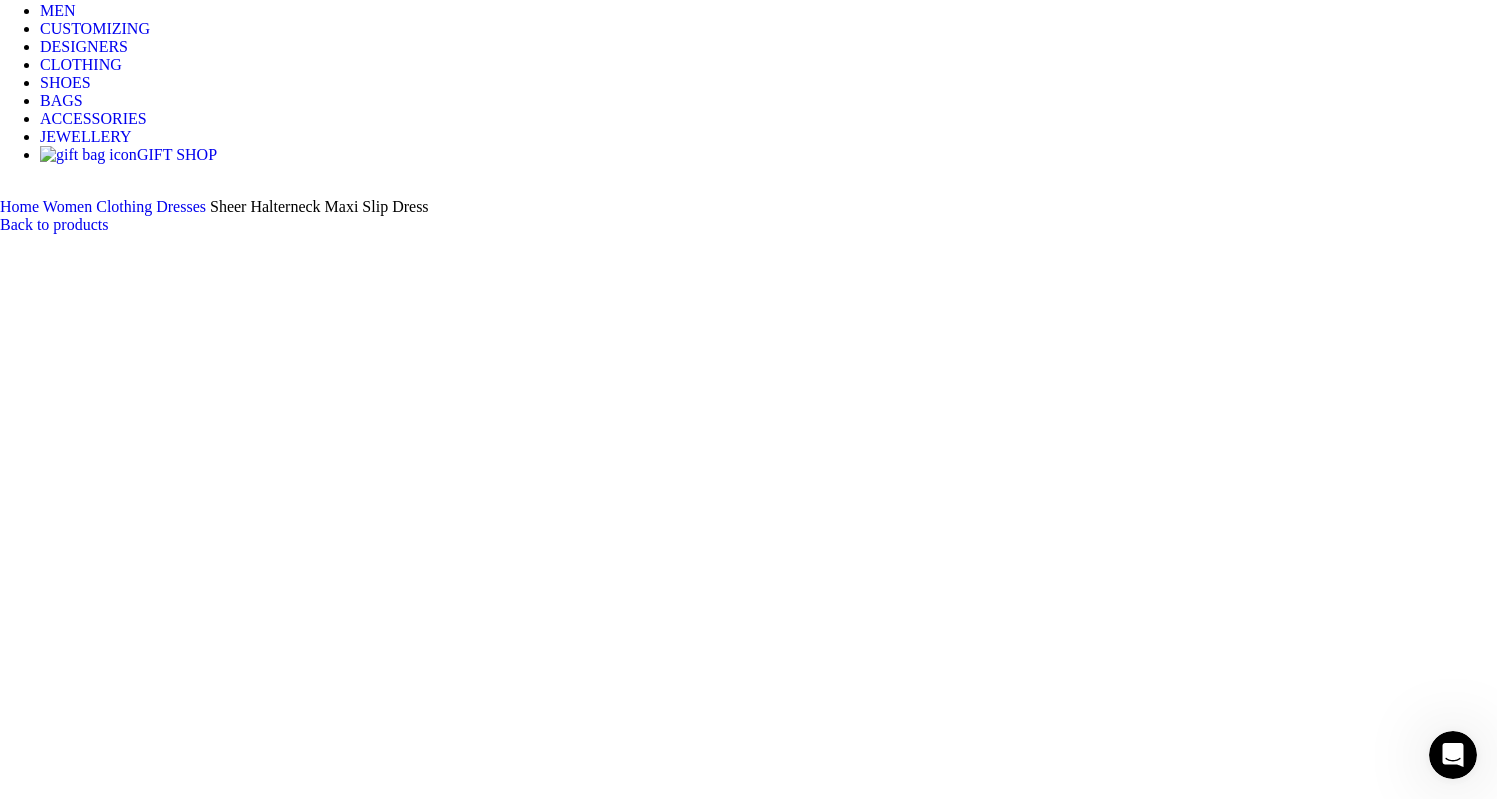 scroll, scrollTop: 0, scrollLeft: 0, axis: both 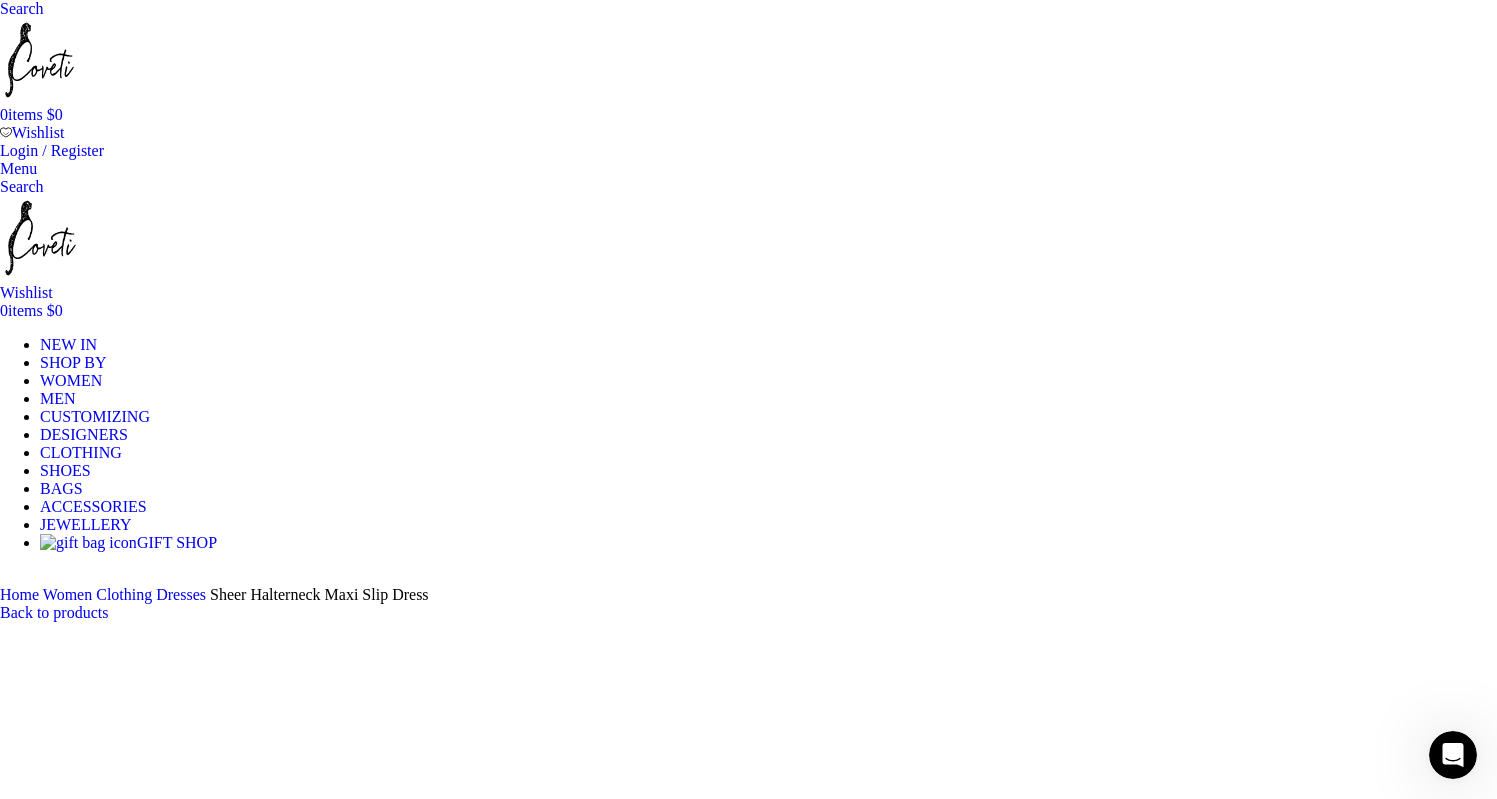 click at bounding box center (310, 1758) 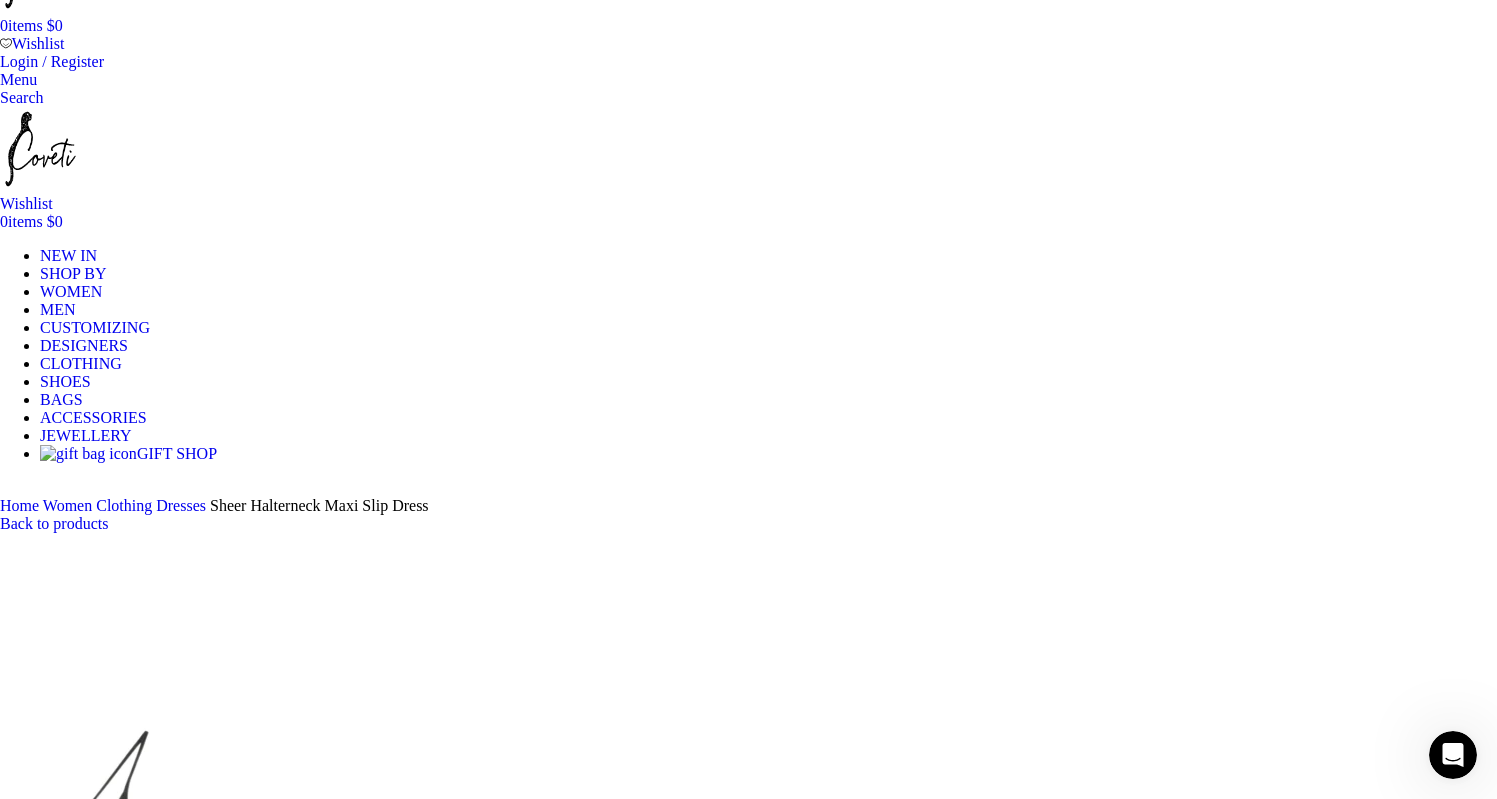 scroll, scrollTop: 186, scrollLeft: 0, axis: vertical 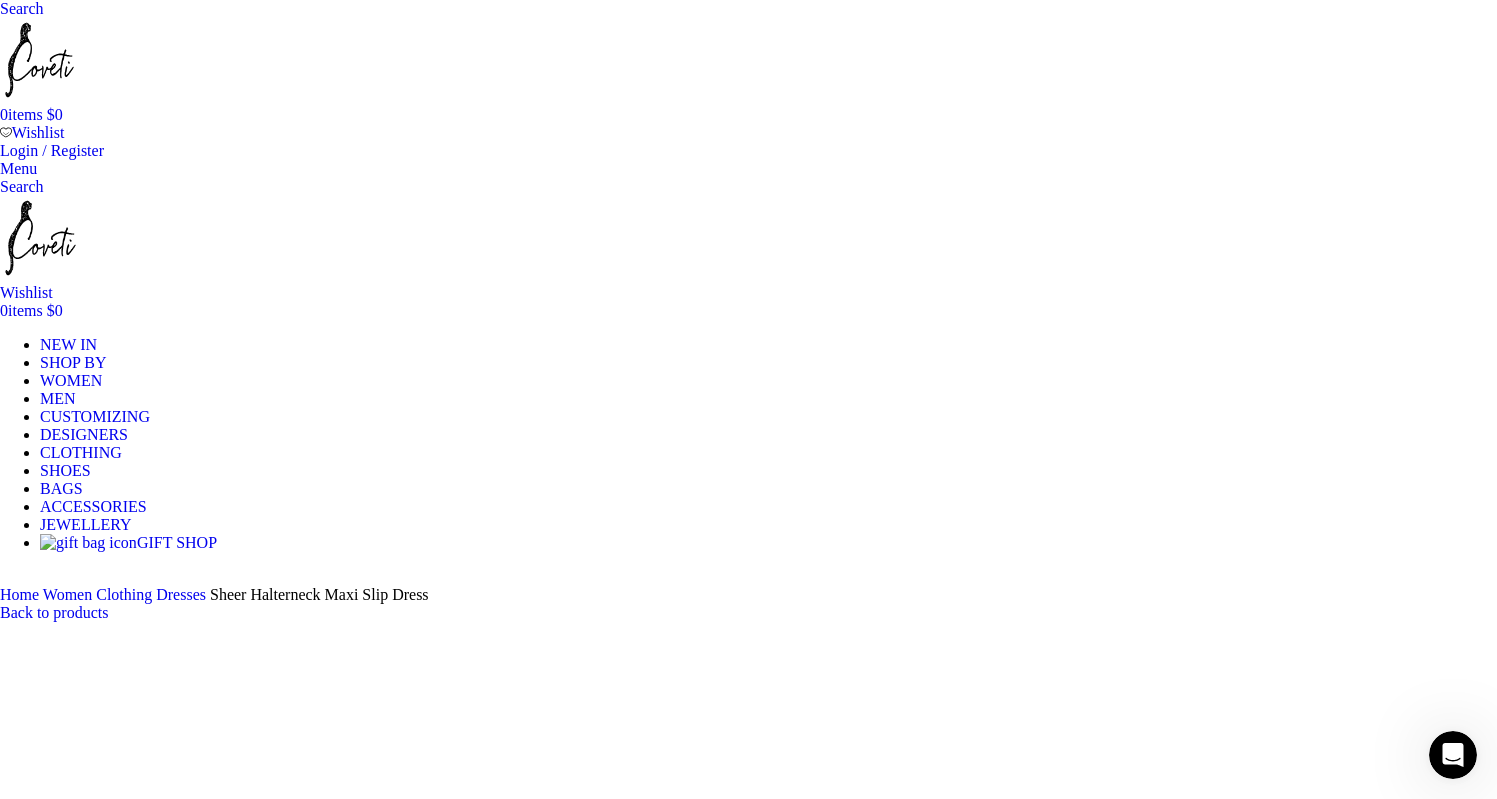 click on "Choose an option 4 UK 6 UK 8 UK 10 UK 12 UK 14 UK" at bounding box center (108, 2795) 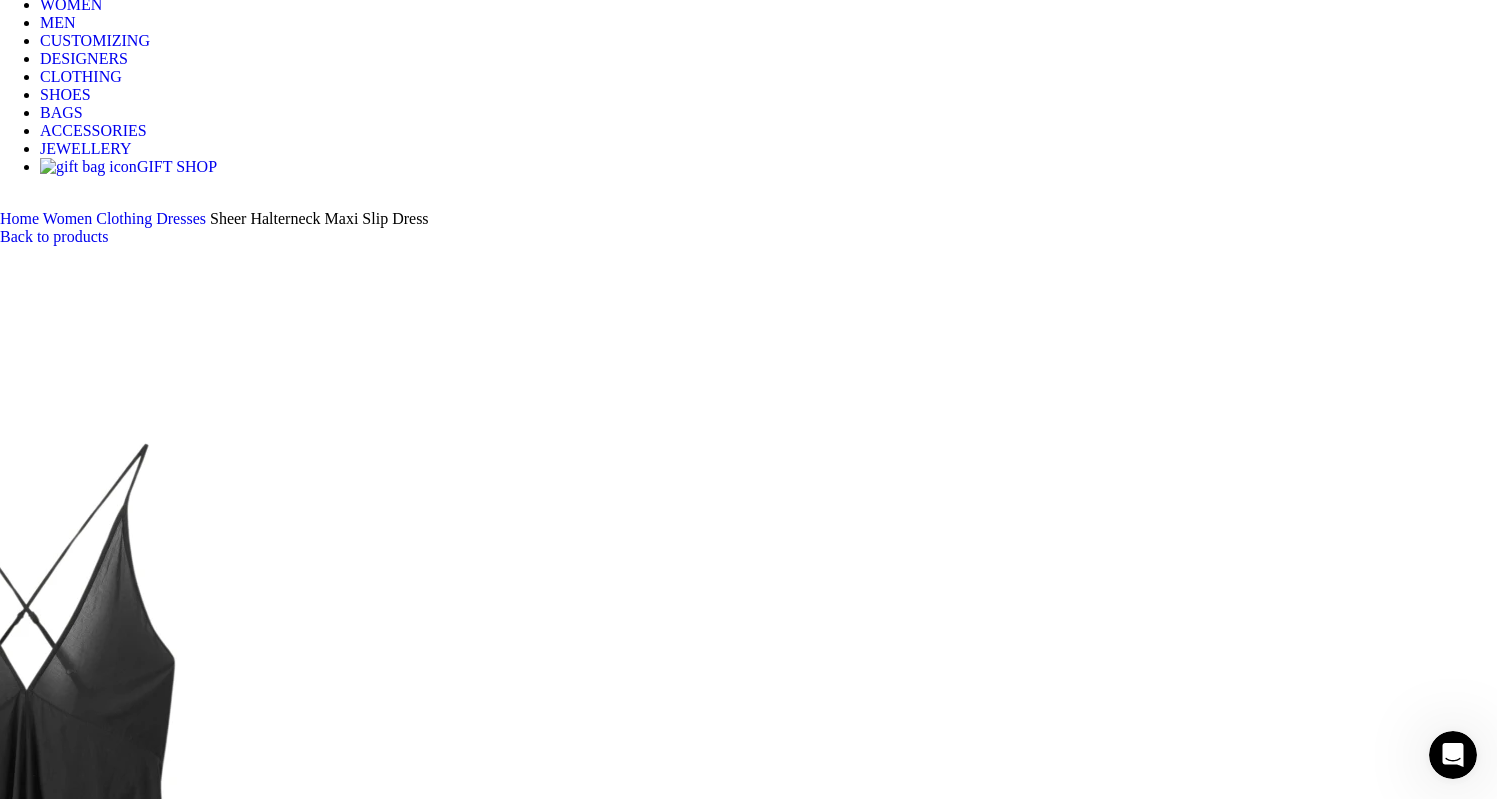 click at bounding box center [310, 1635] 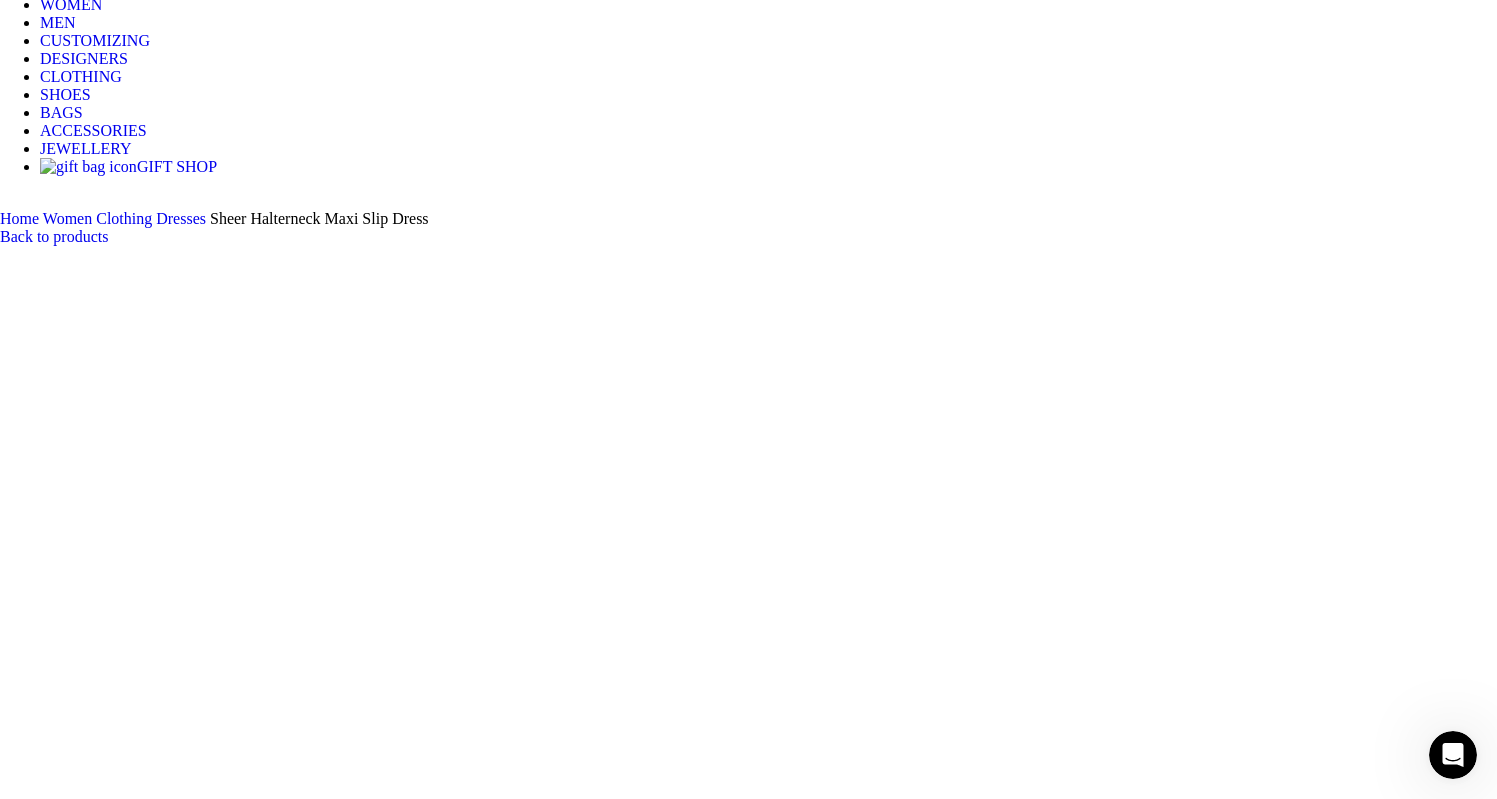 click on "Click to enlarge" at bounding box center (61, 1072) 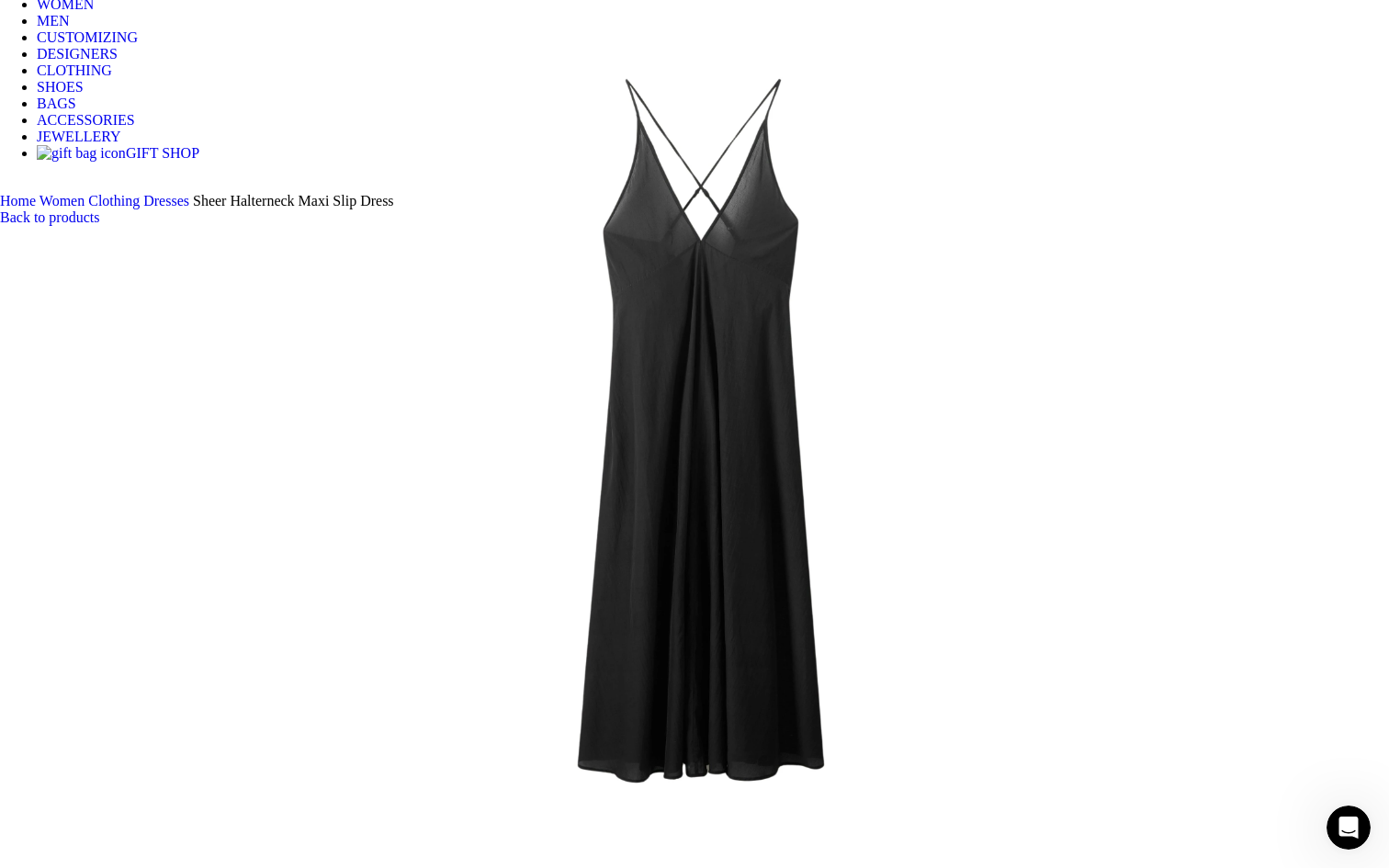 click at bounding box center (44, 2402) 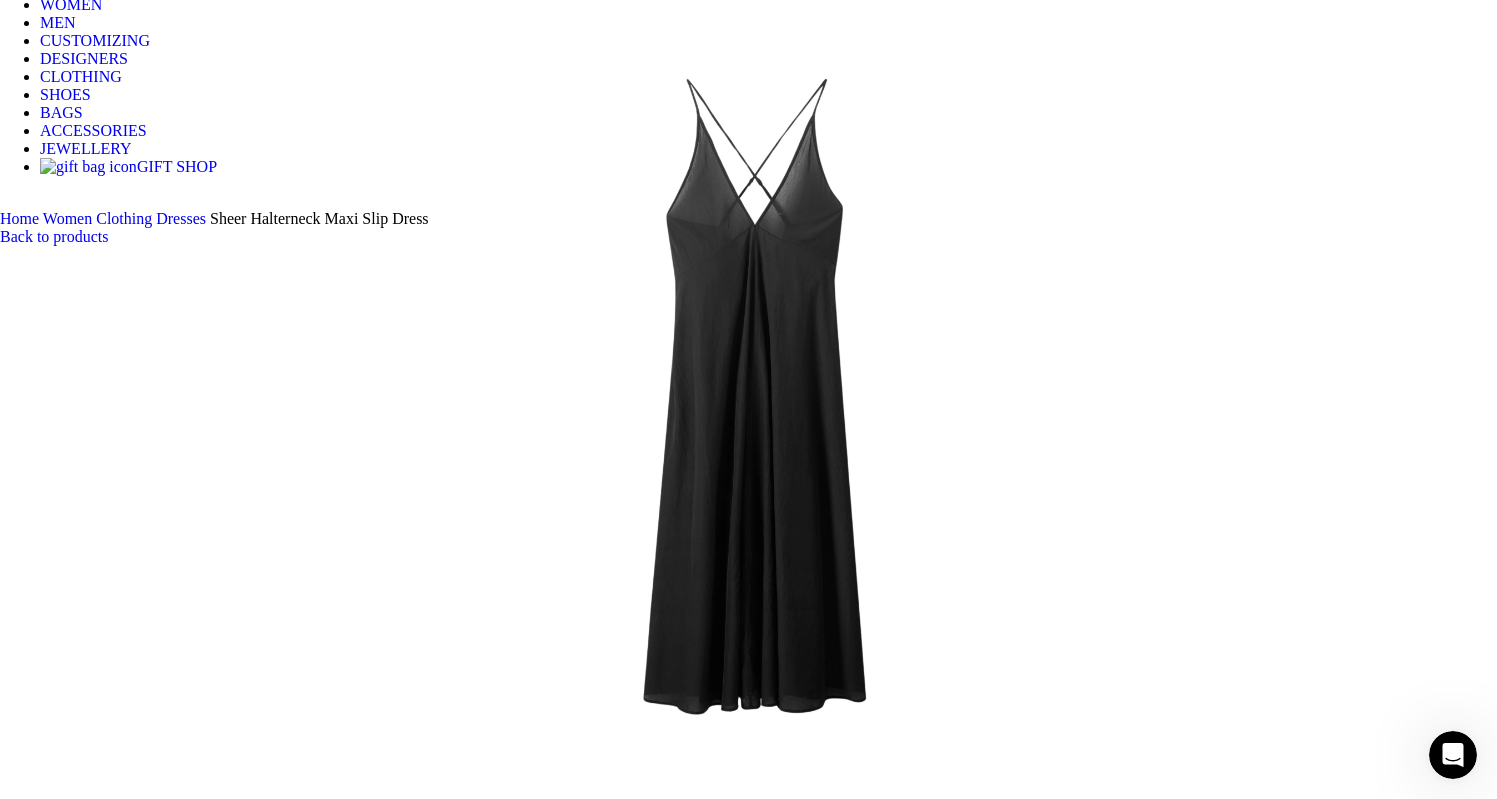 scroll, scrollTop: 0, scrollLeft: 2315, axis: horizontal 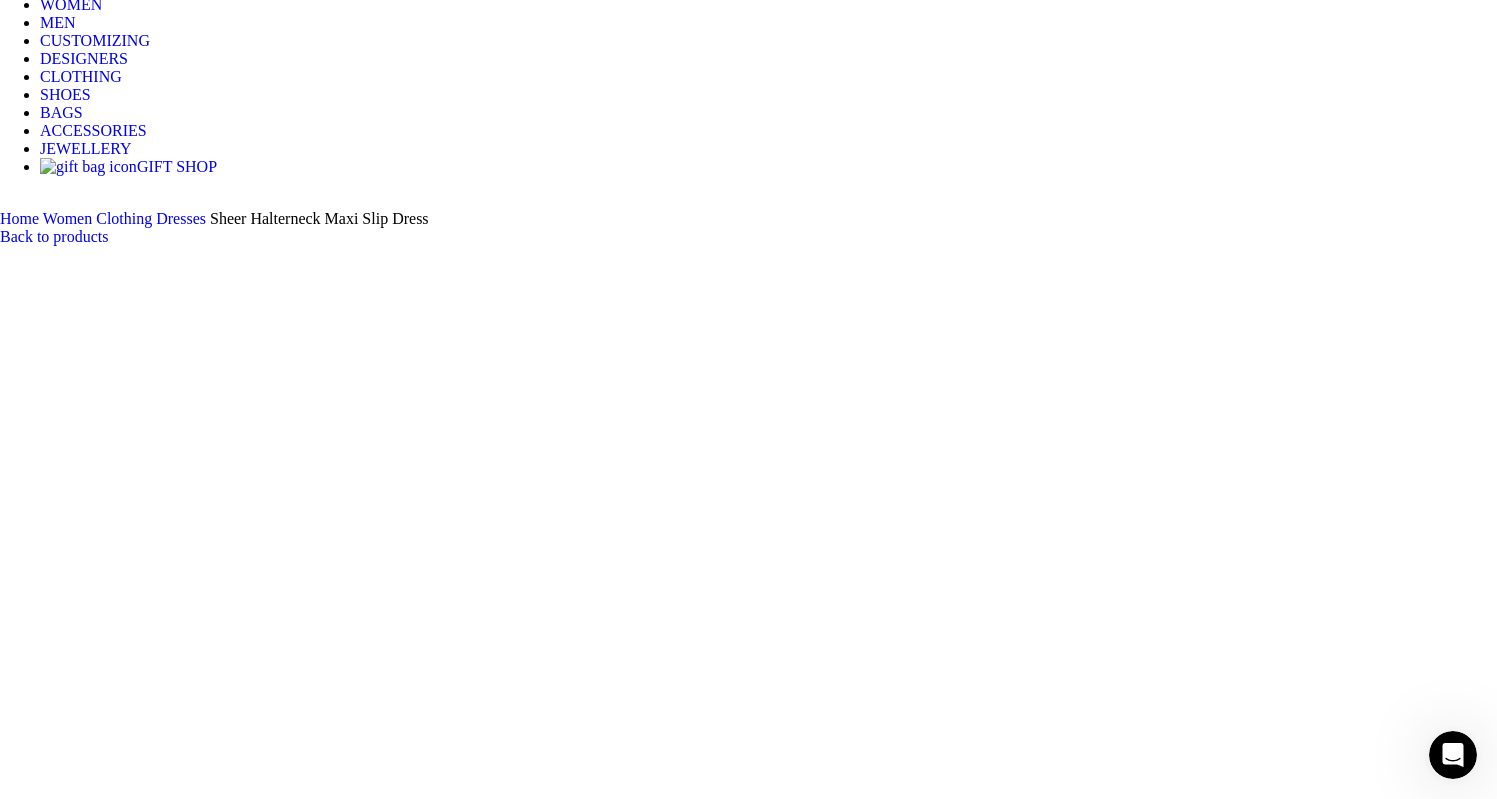 click at bounding box center [749, 15059] 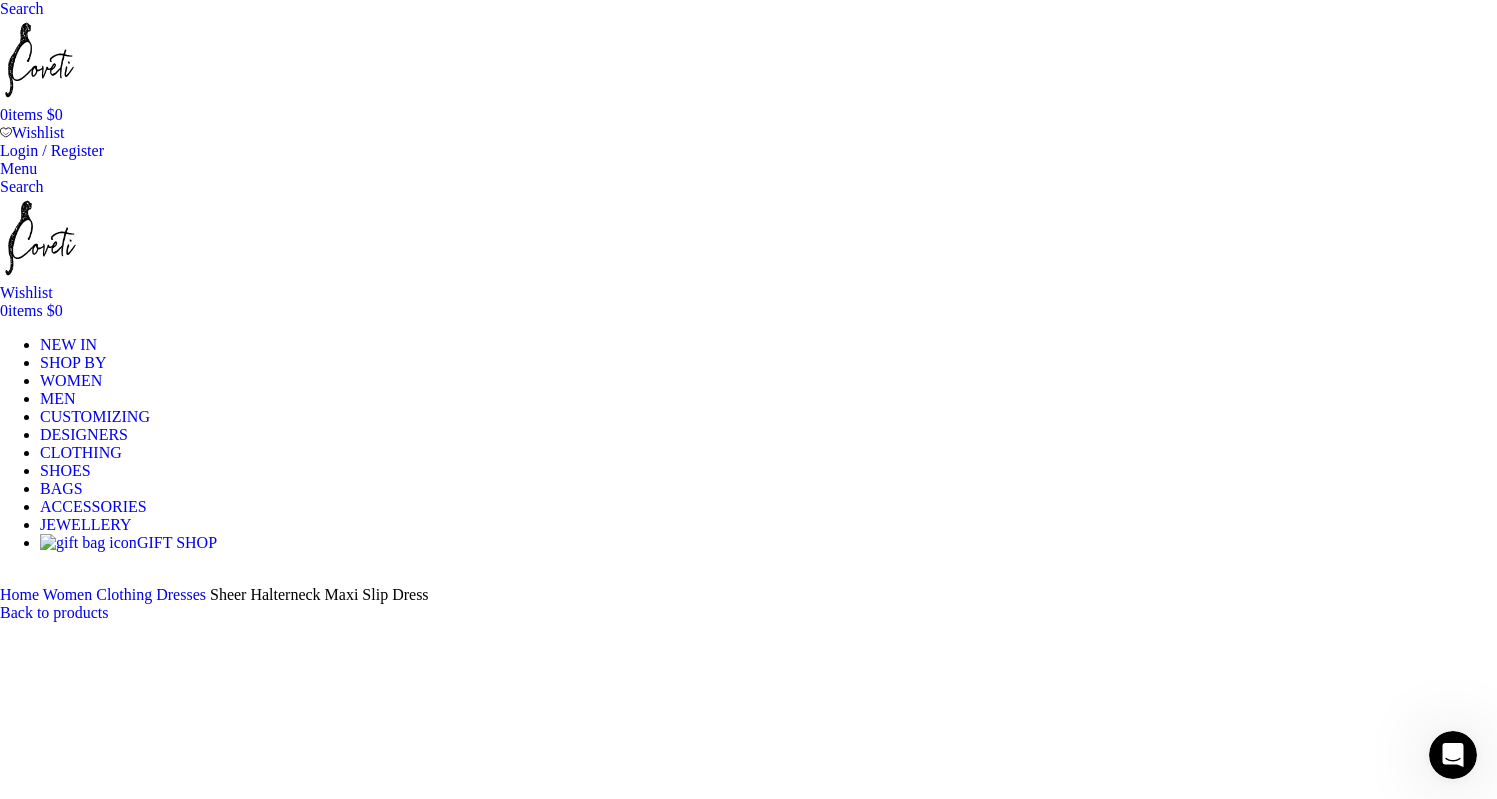 click at bounding box center (310, 1758) 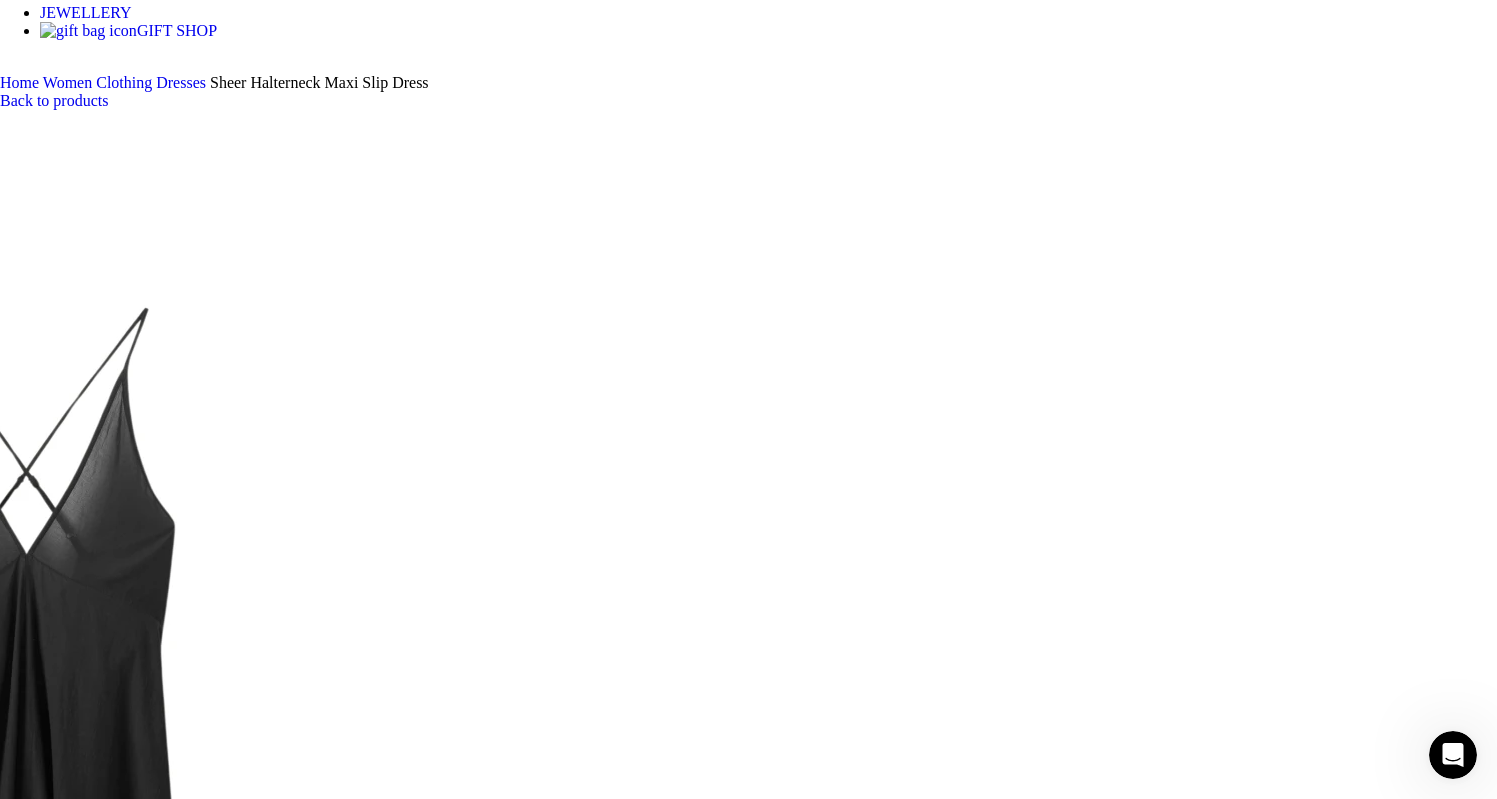 scroll, scrollTop: 574, scrollLeft: 0, axis: vertical 